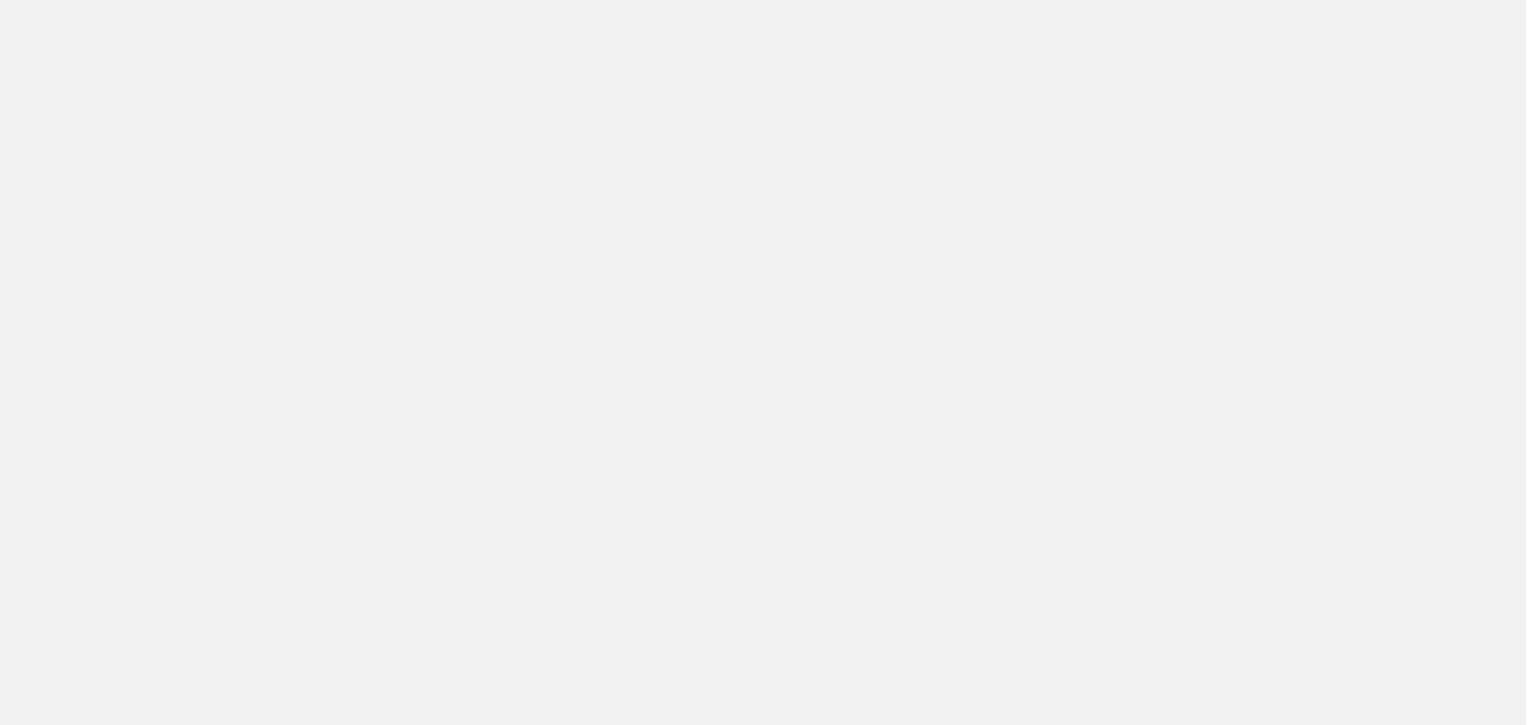 scroll, scrollTop: 0, scrollLeft: 0, axis: both 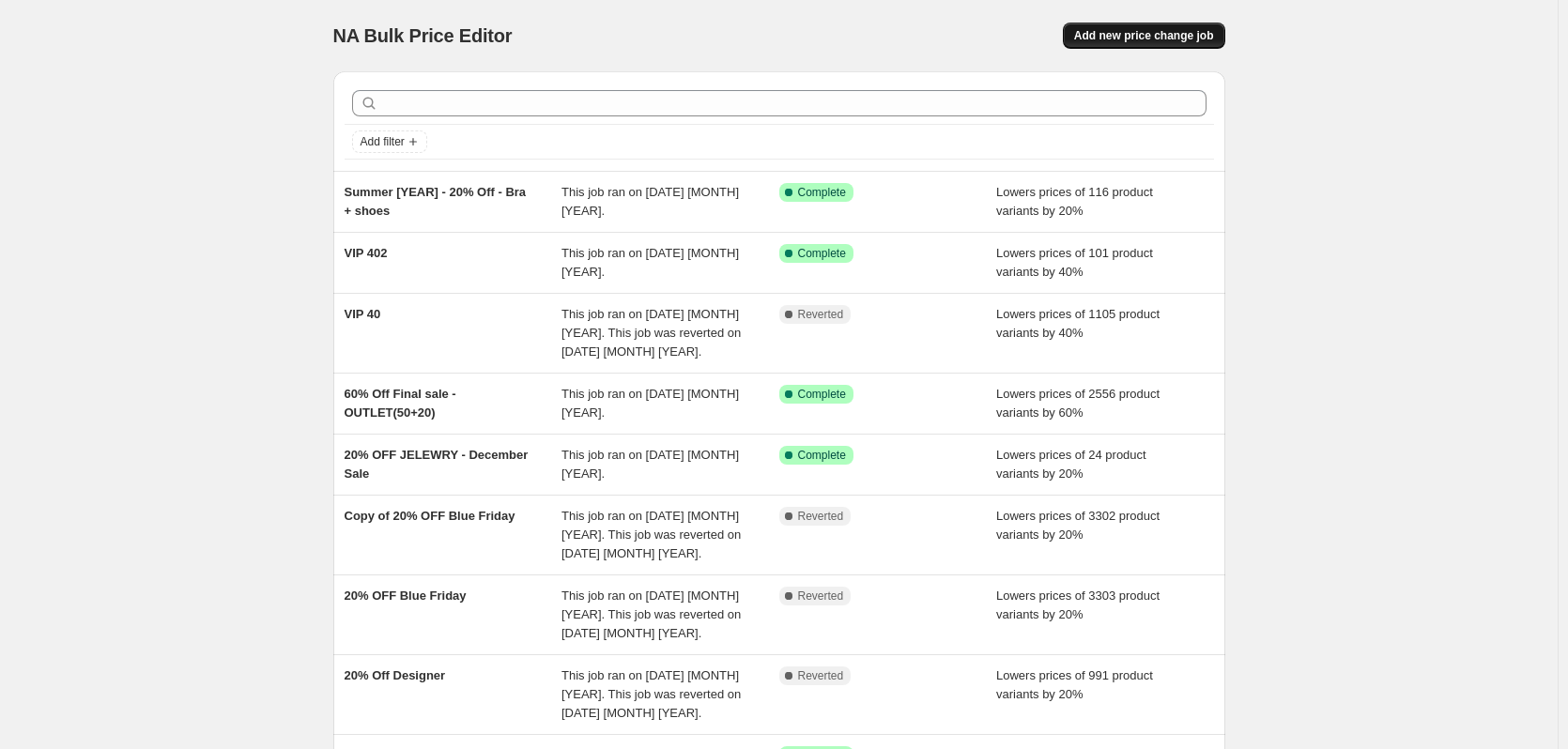 click on "Add new price change job" at bounding box center [1144, 36] 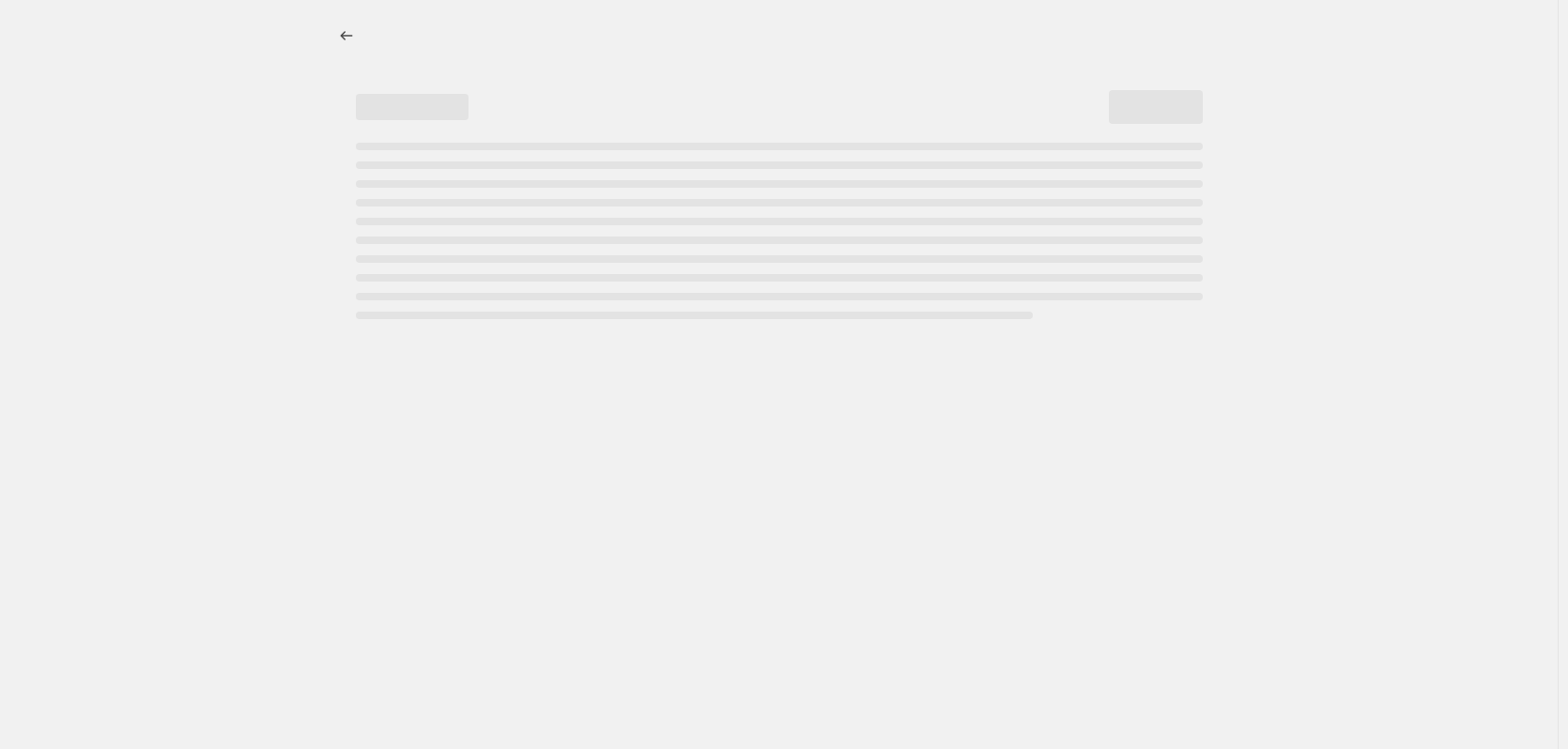 select on "percentage" 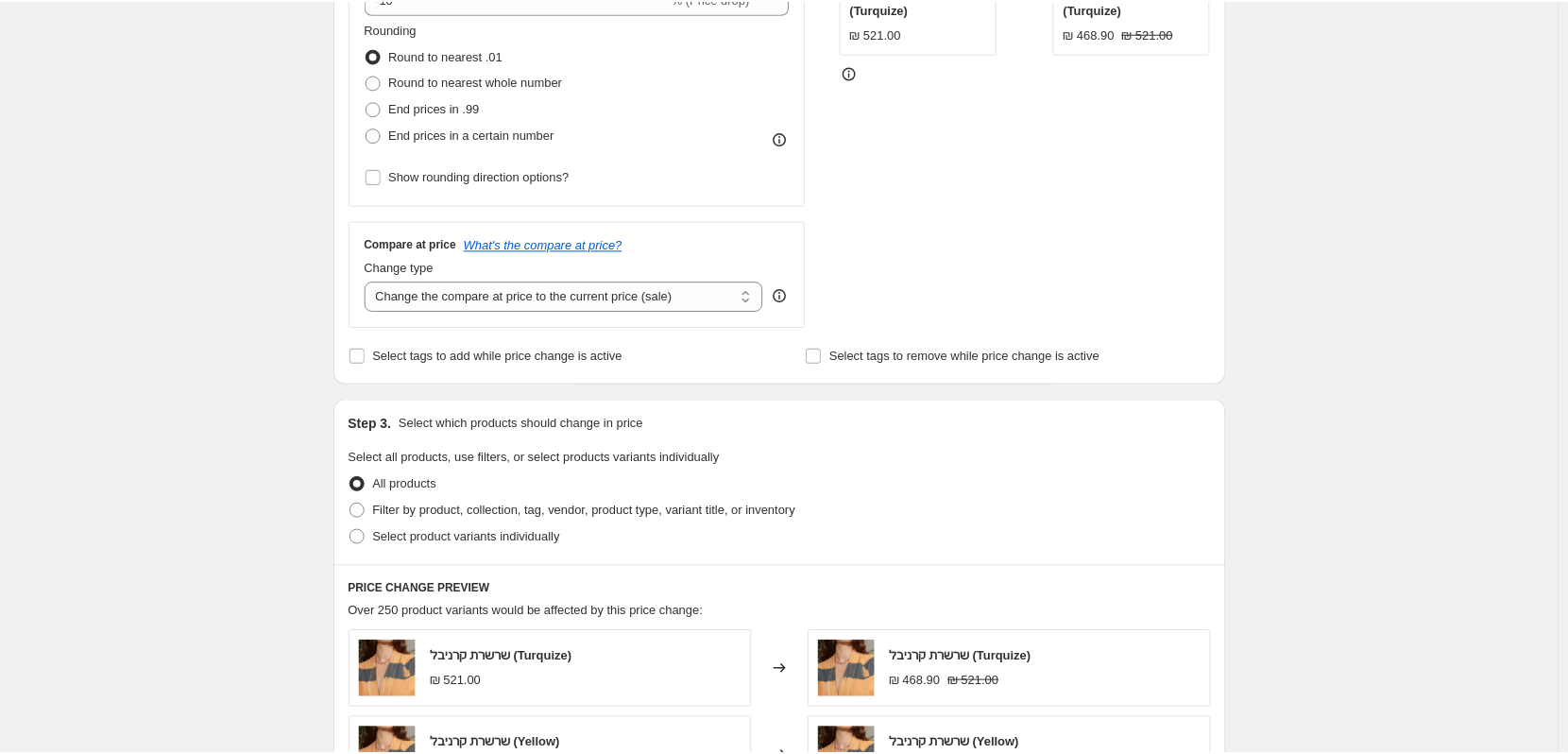 scroll, scrollTop: 661, scrollLeft: 0, axis: vertical 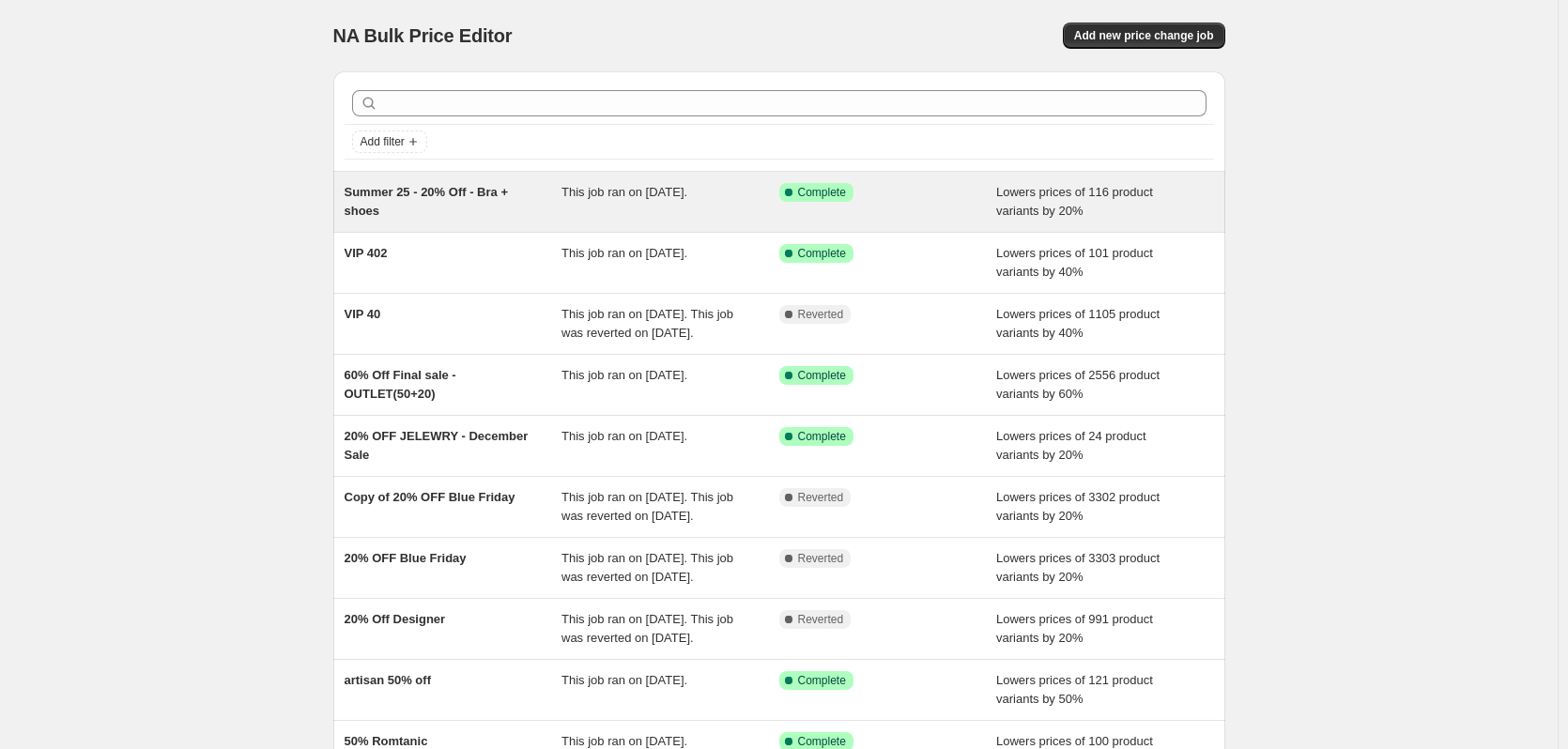 drag, startPoint x: 391, startPoint y: 208, endPoint x: 436, endPoint y: 200, distance: 45.70558 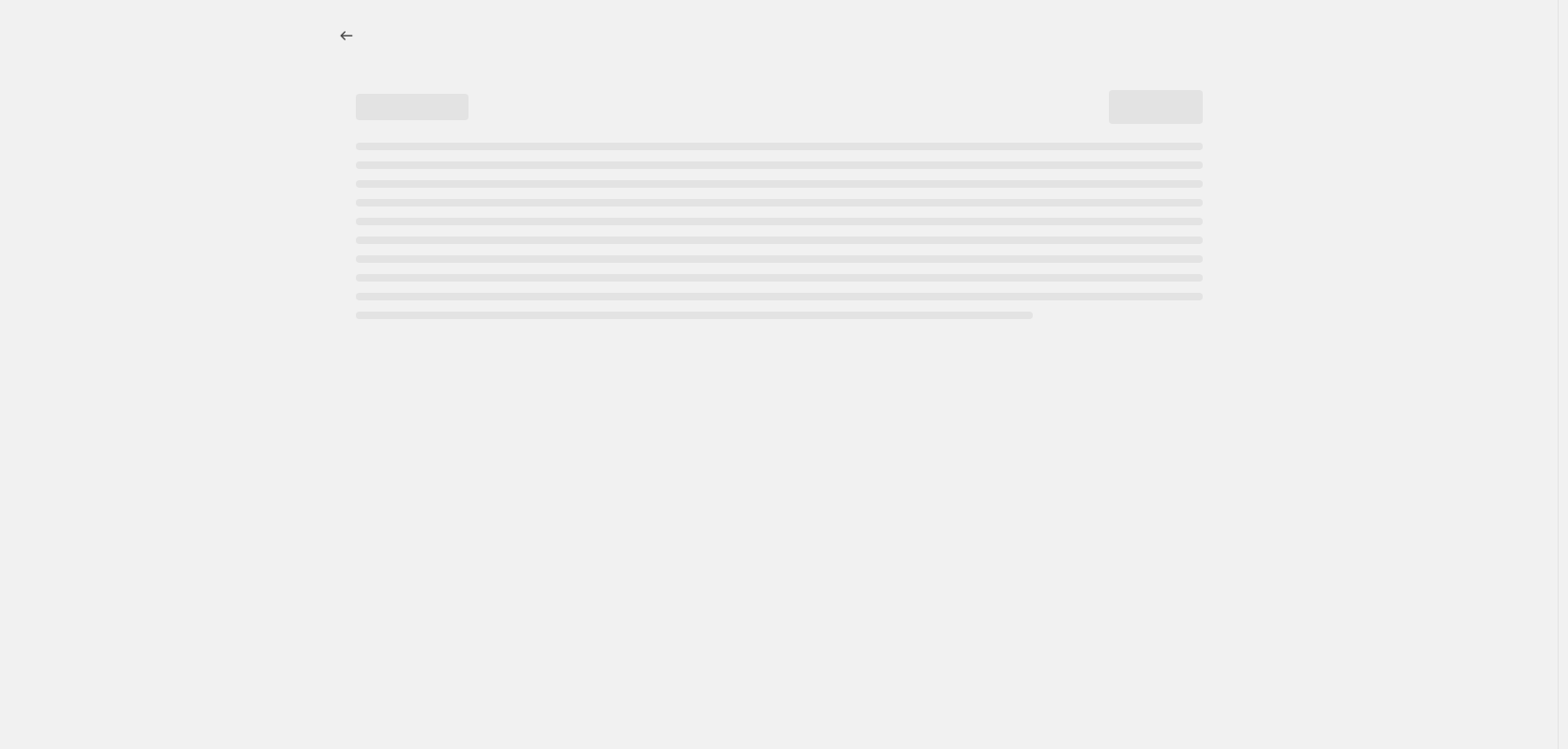 select on "percentage" 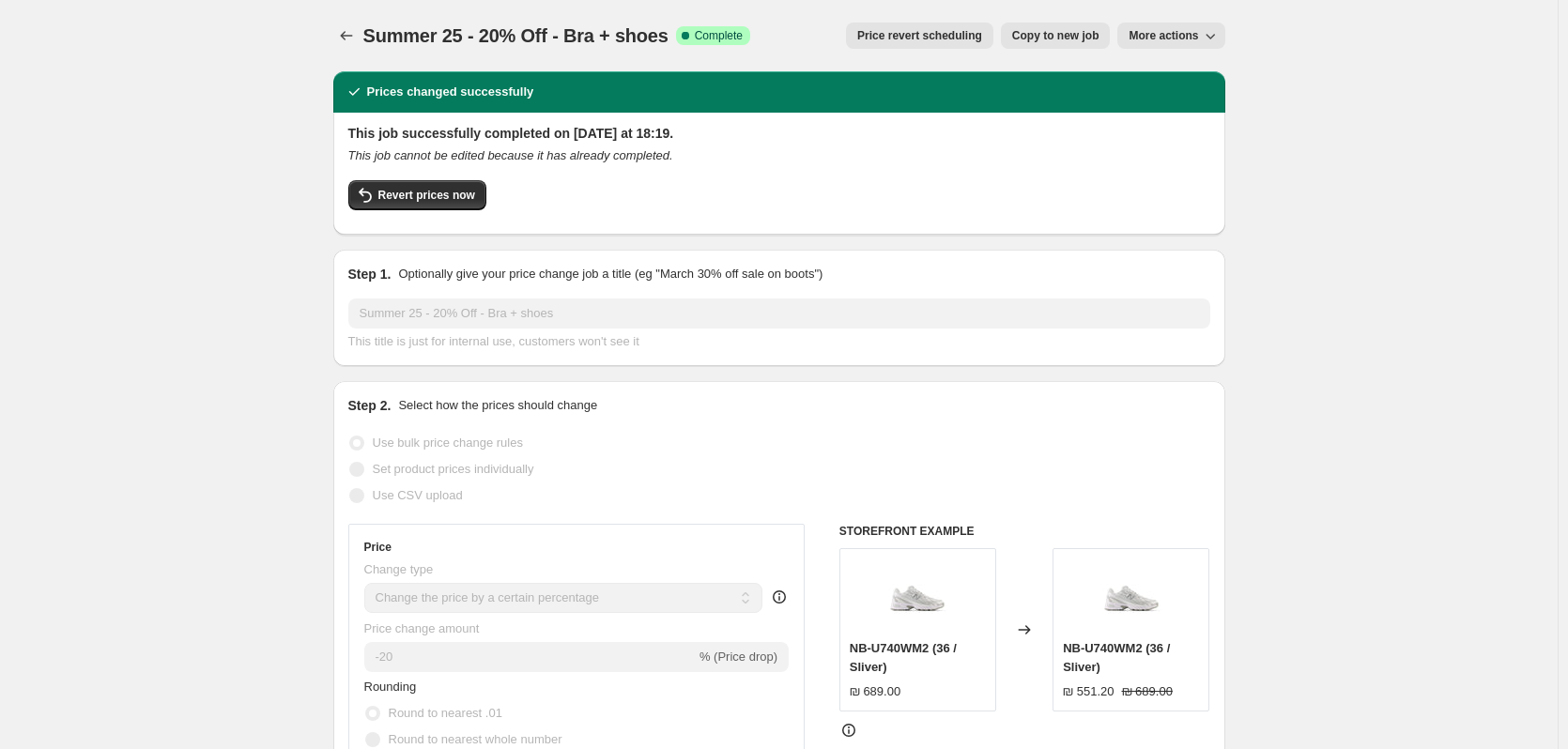 click on "Copy to new job" at bounding box center [1055, 36] 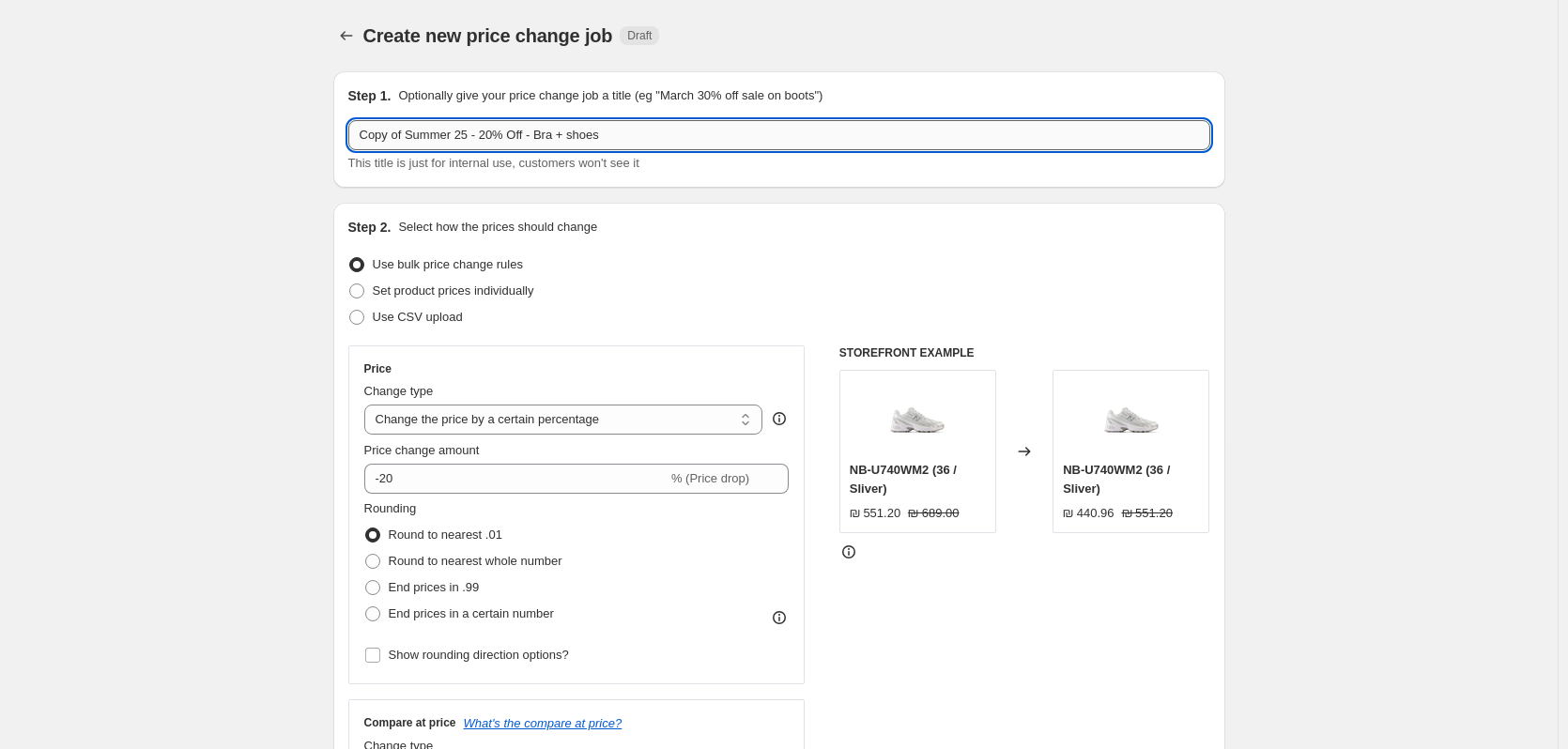 click on "Copy of Summer 25 - 20% Off - Bra + shoes" at bounding box center (779, 135) 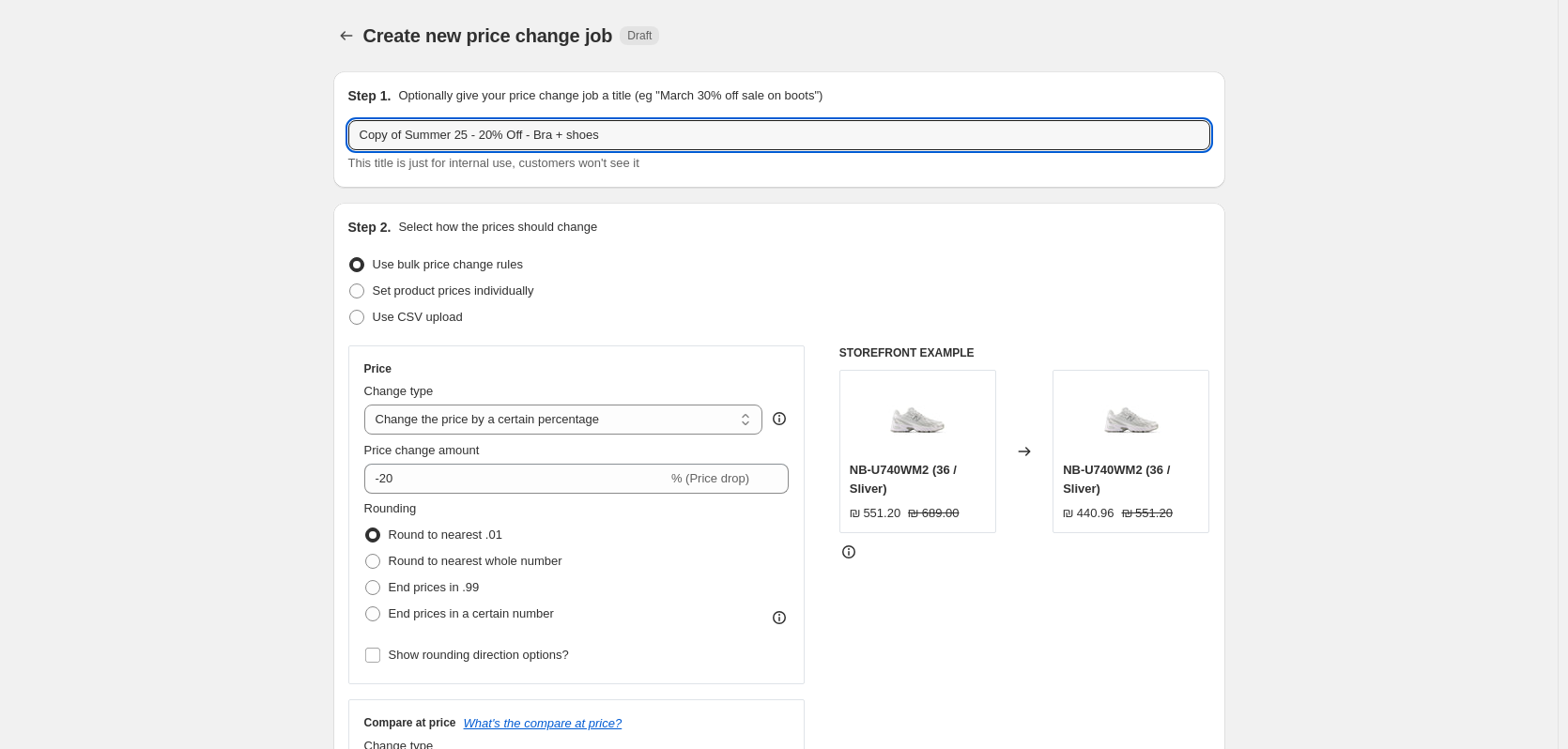 drag, startPoint x: 495, startPoint y: 135, endPoint x: 3, endPoint y: 125, distance: 492.1016 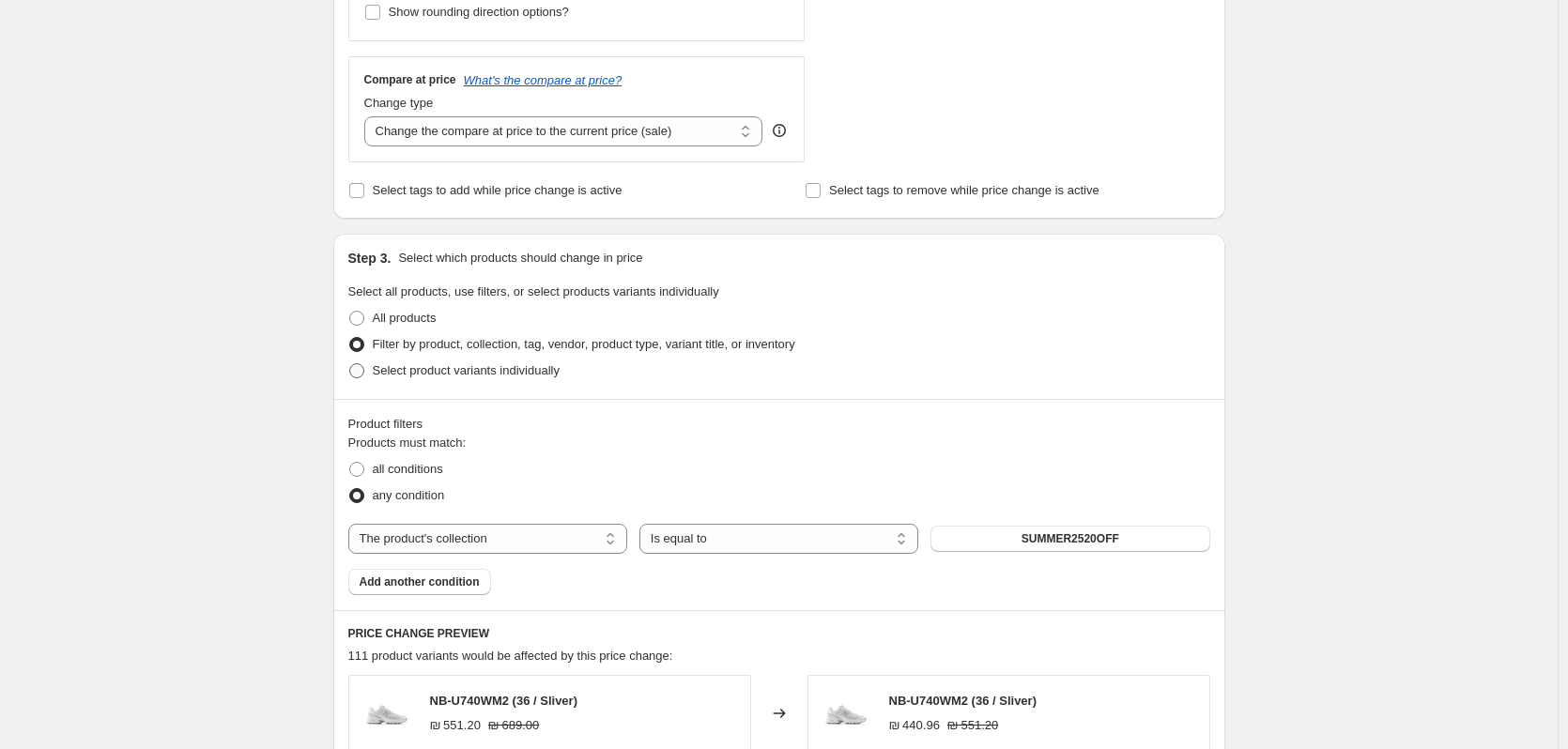 scroll, scrollTop: 657, scrollLeft: 0, axis: vertical 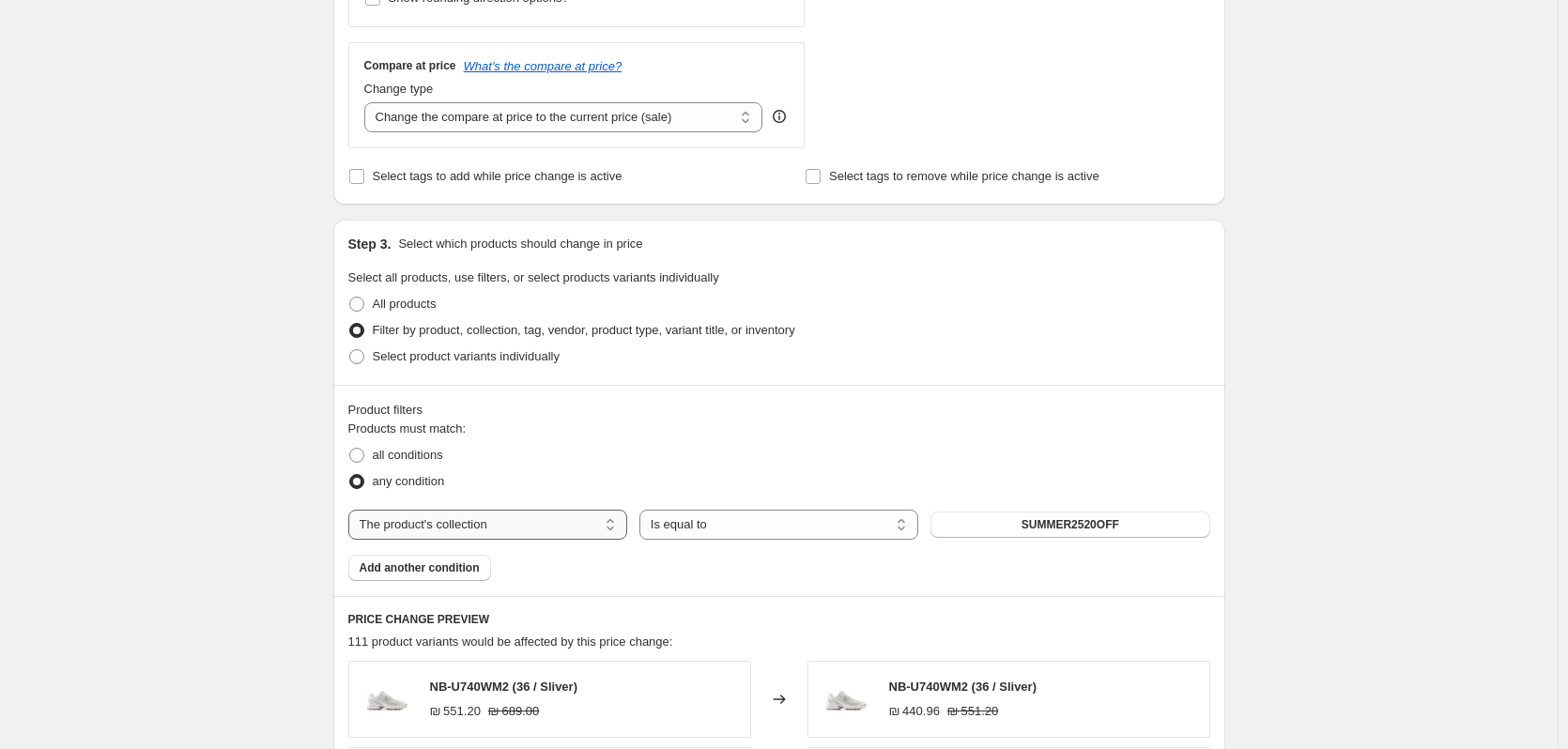 type on "20% Off - LINEN" 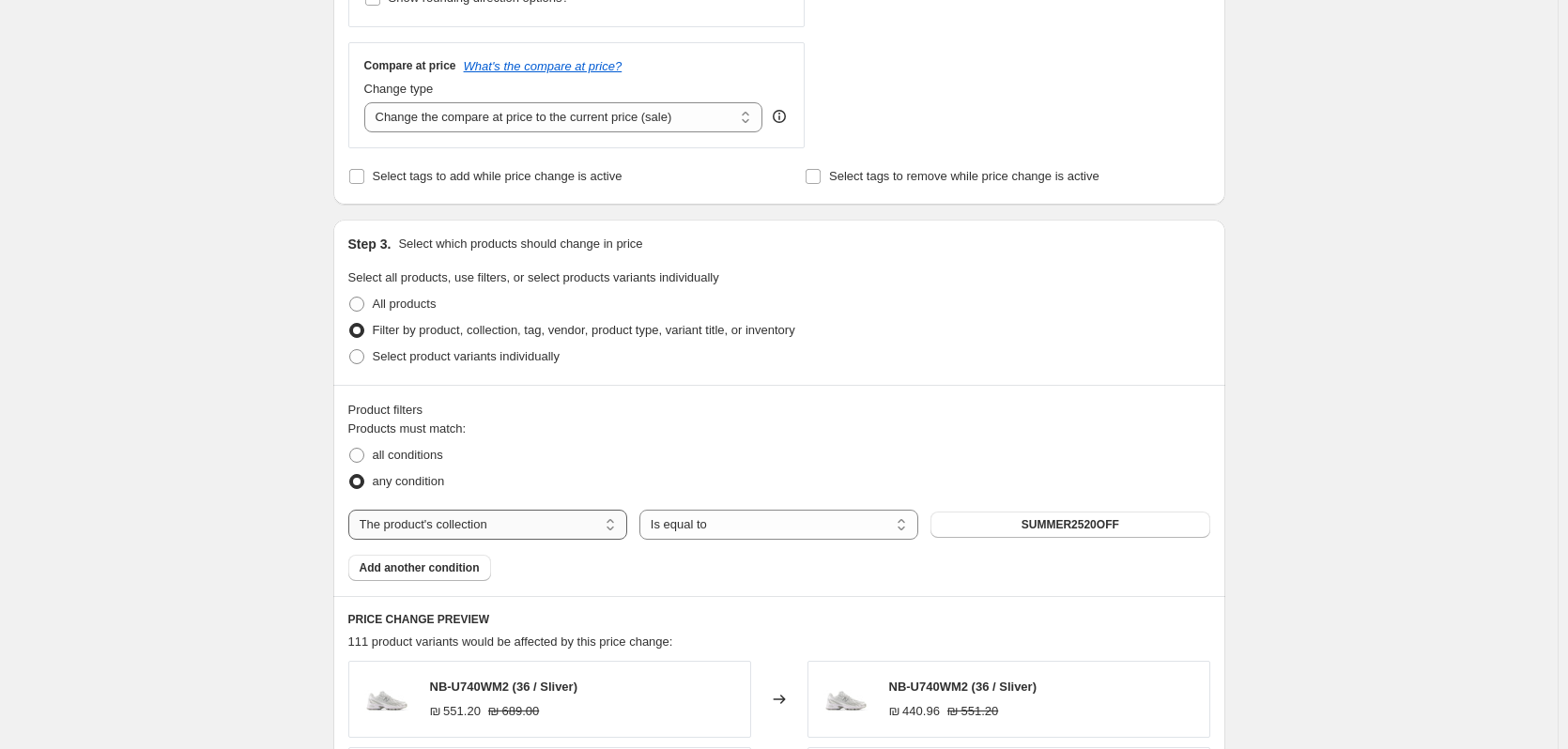 select on "tag" 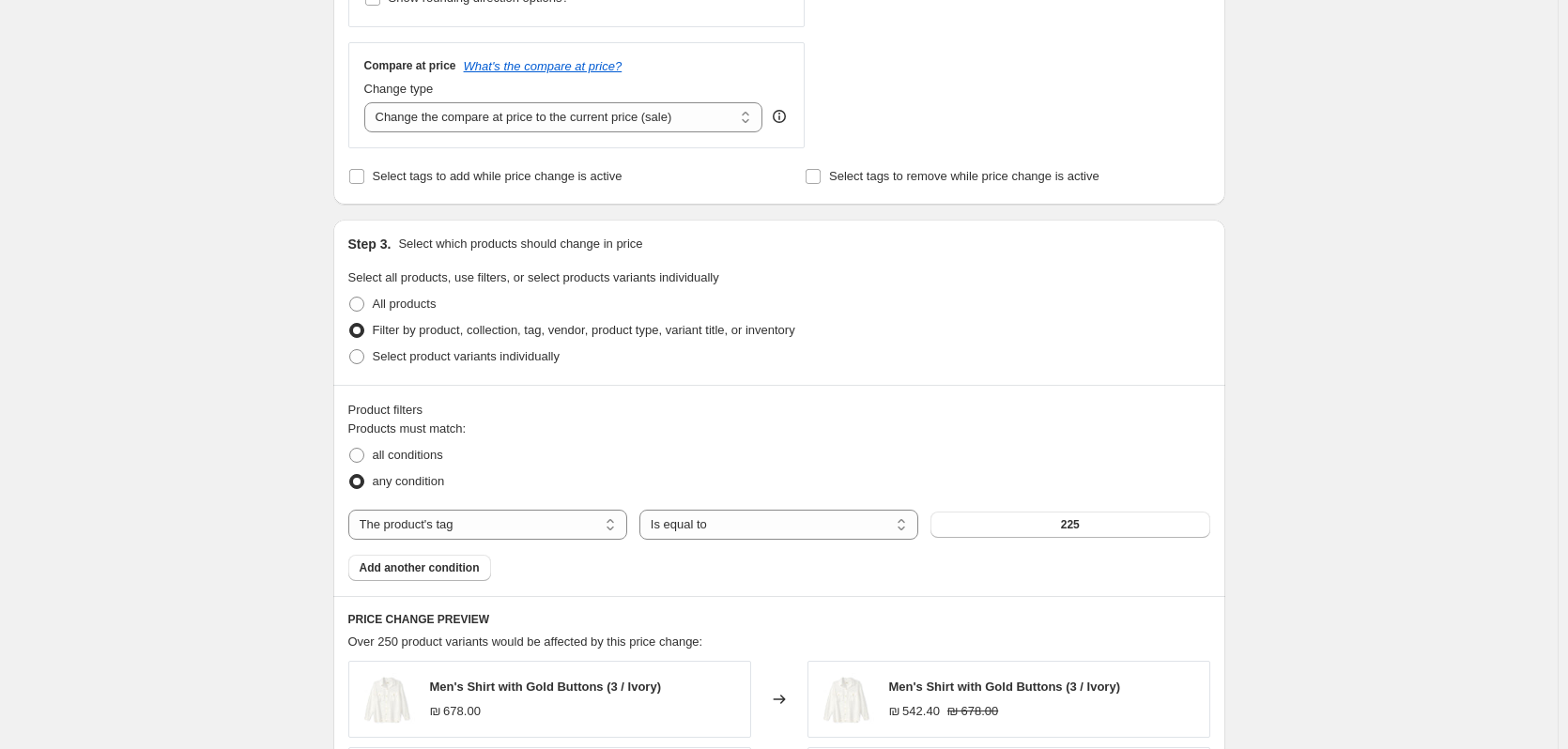 click on "Products must match: all conditions any condition The product The product's collection The product's tag The product's vendor The product's type The product's status The variant's title Inventory quantity The product's tag Is equal to Is not equal to Is equal to 225 Add another condition" at bounding box center [779, 500] 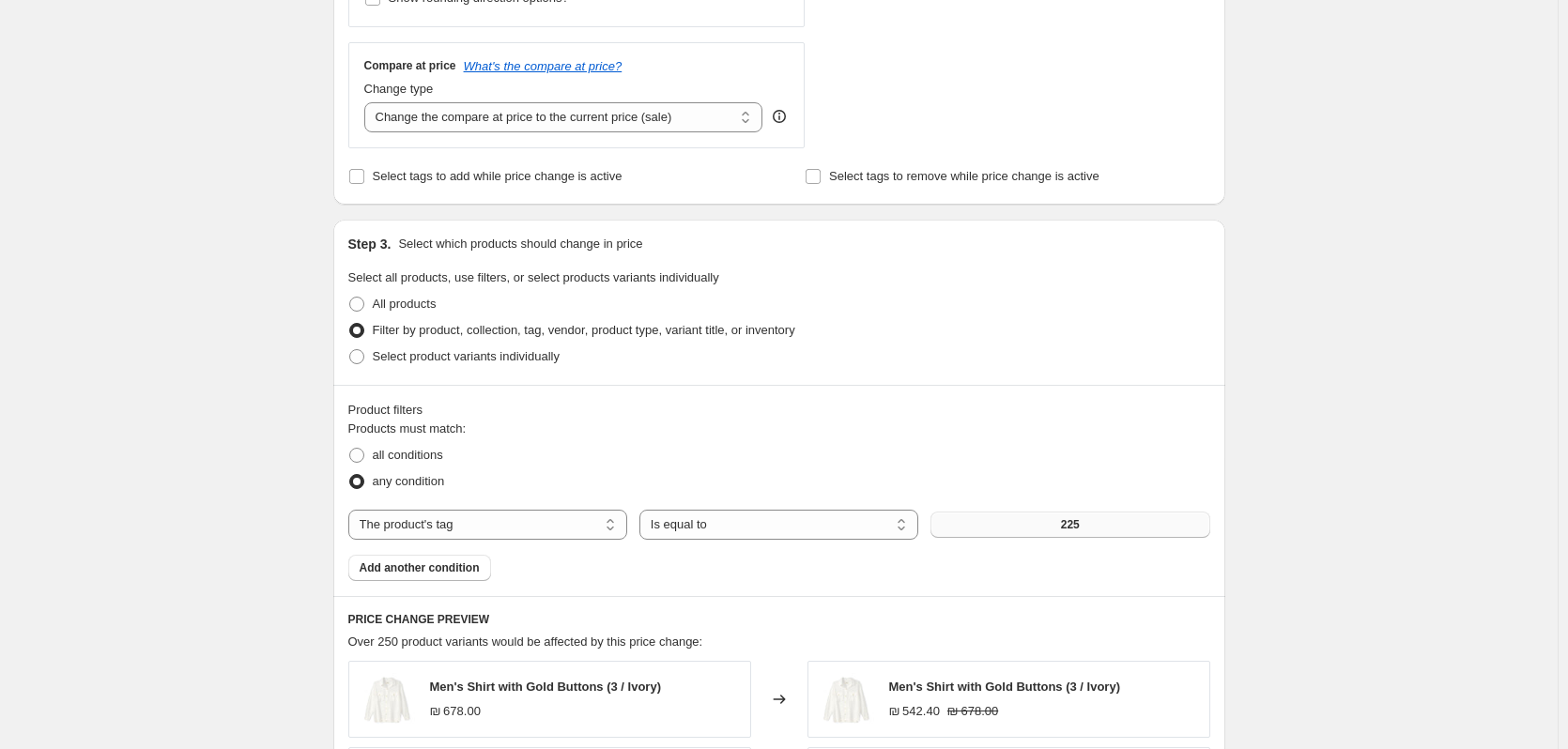 click on "225" at bounding box center (1069, 525) 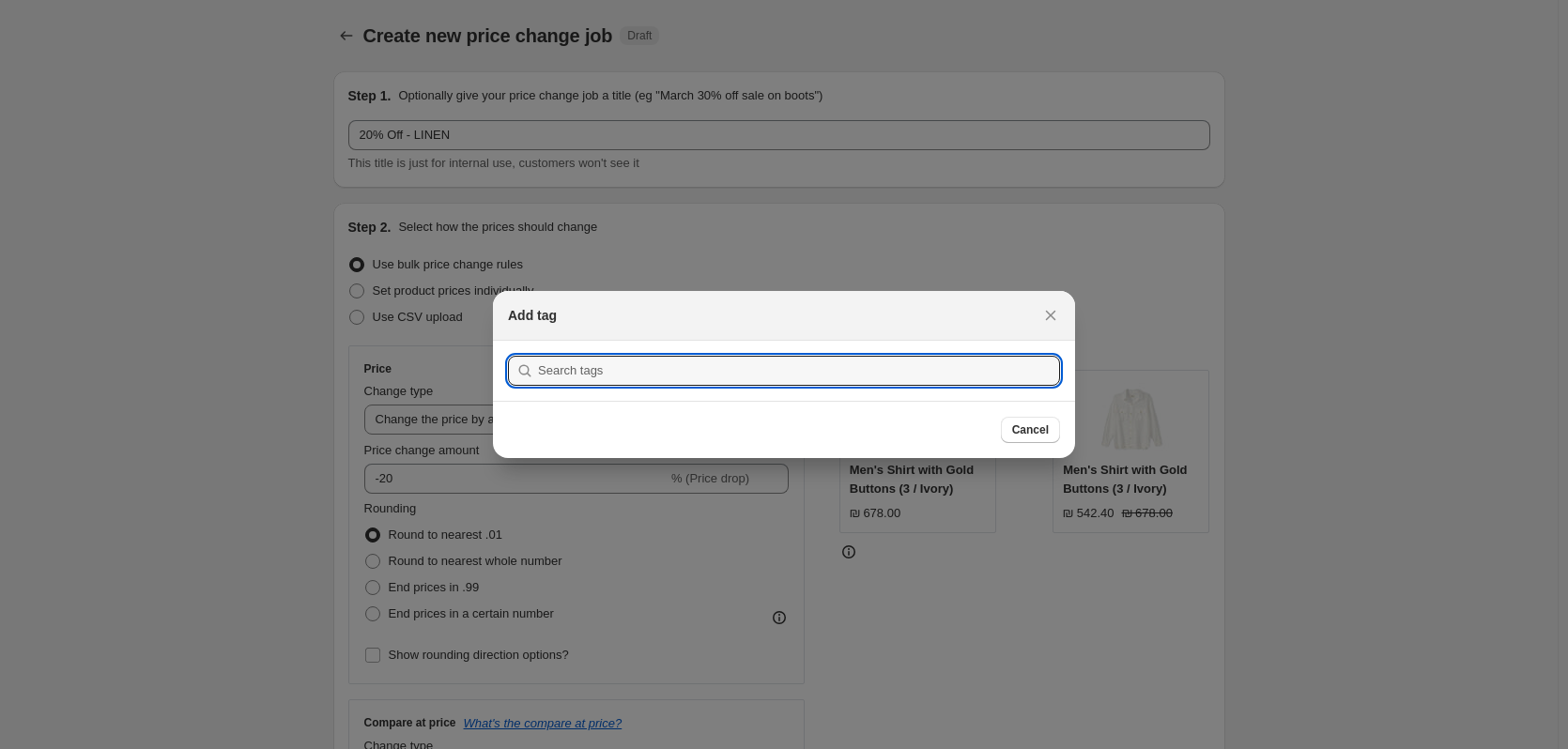 scroll, scrollTop: 657, scrollLeft: 0, axis: vertical 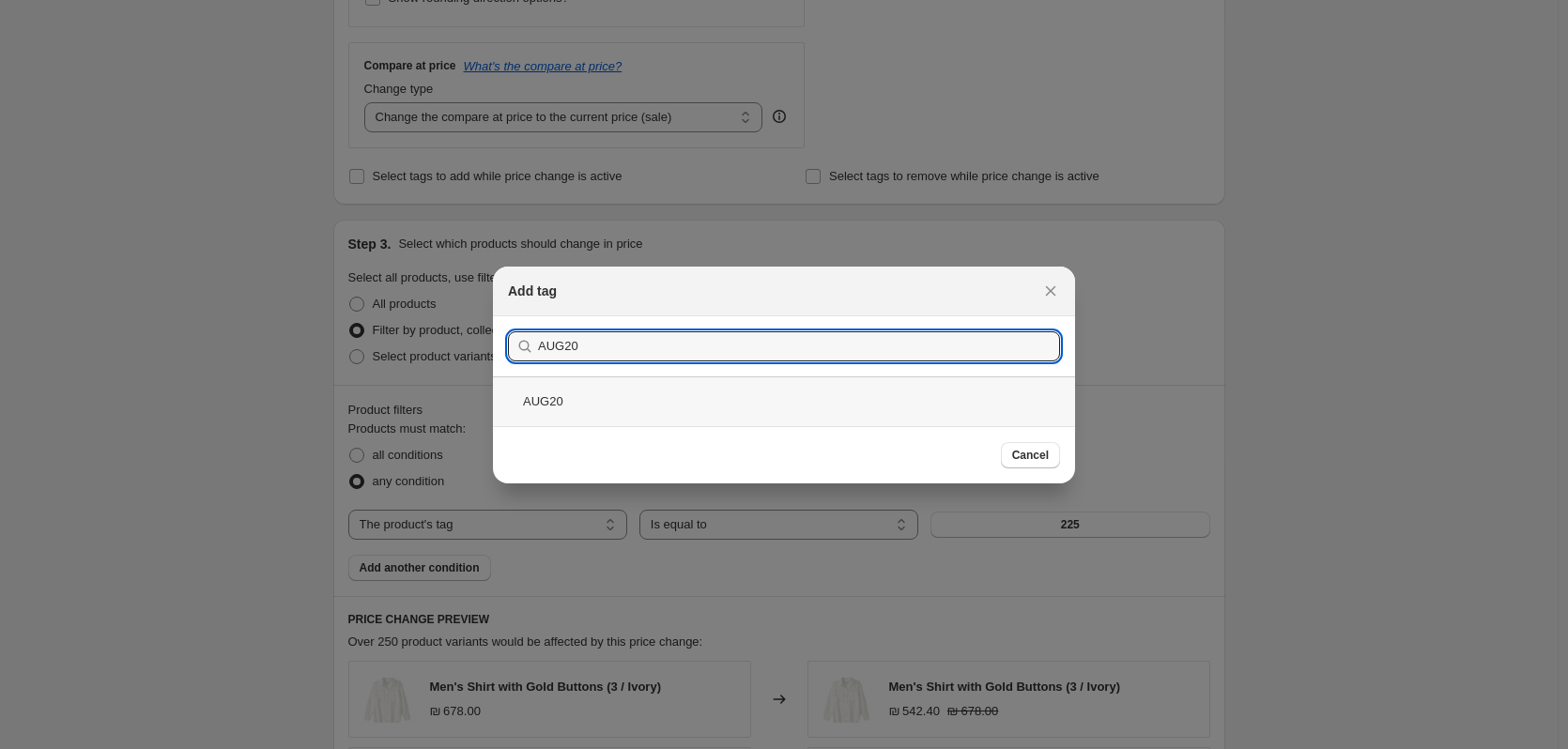 type on "AUG20" 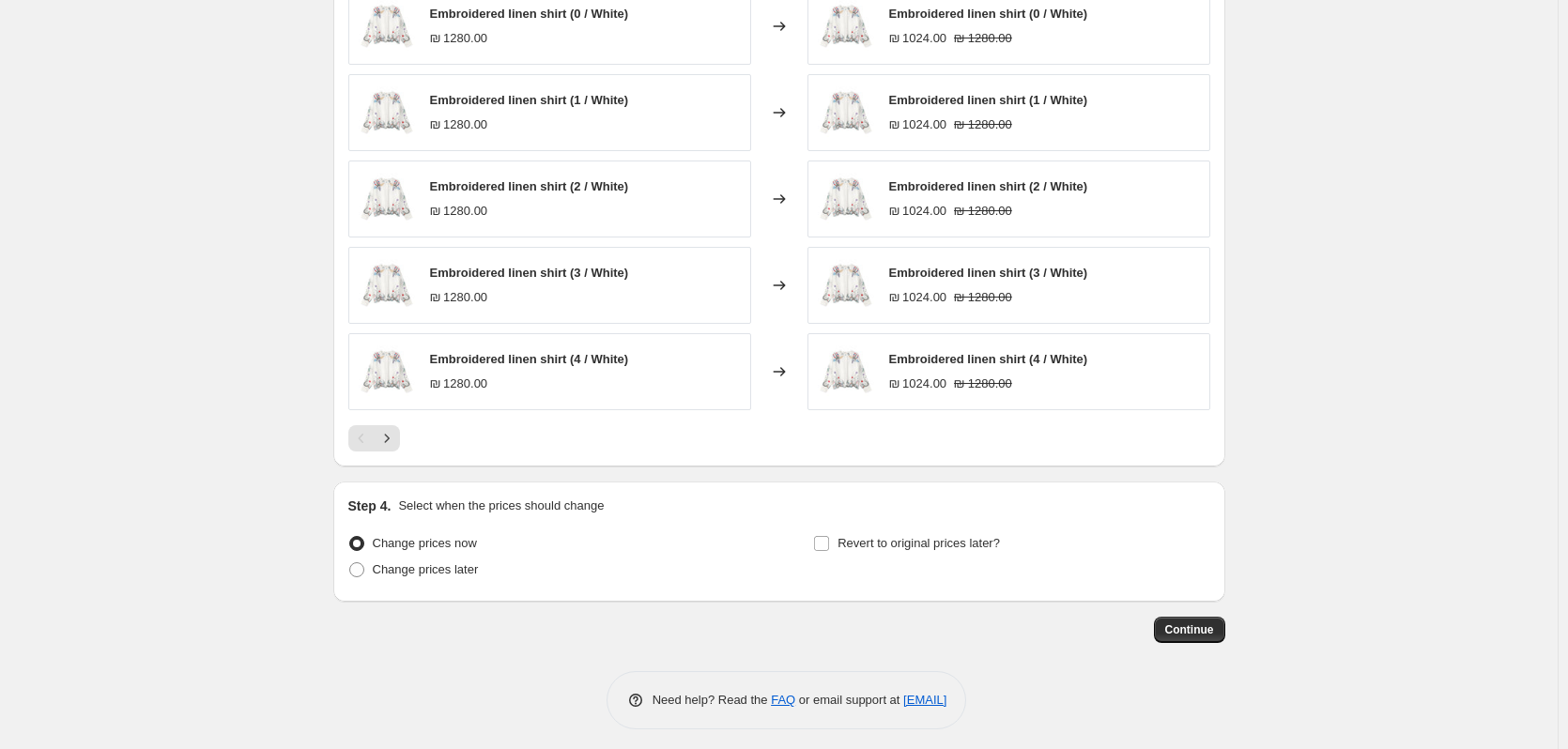 scroll, scrollTop: 1338, scrollLeft: 0, axis: vertical 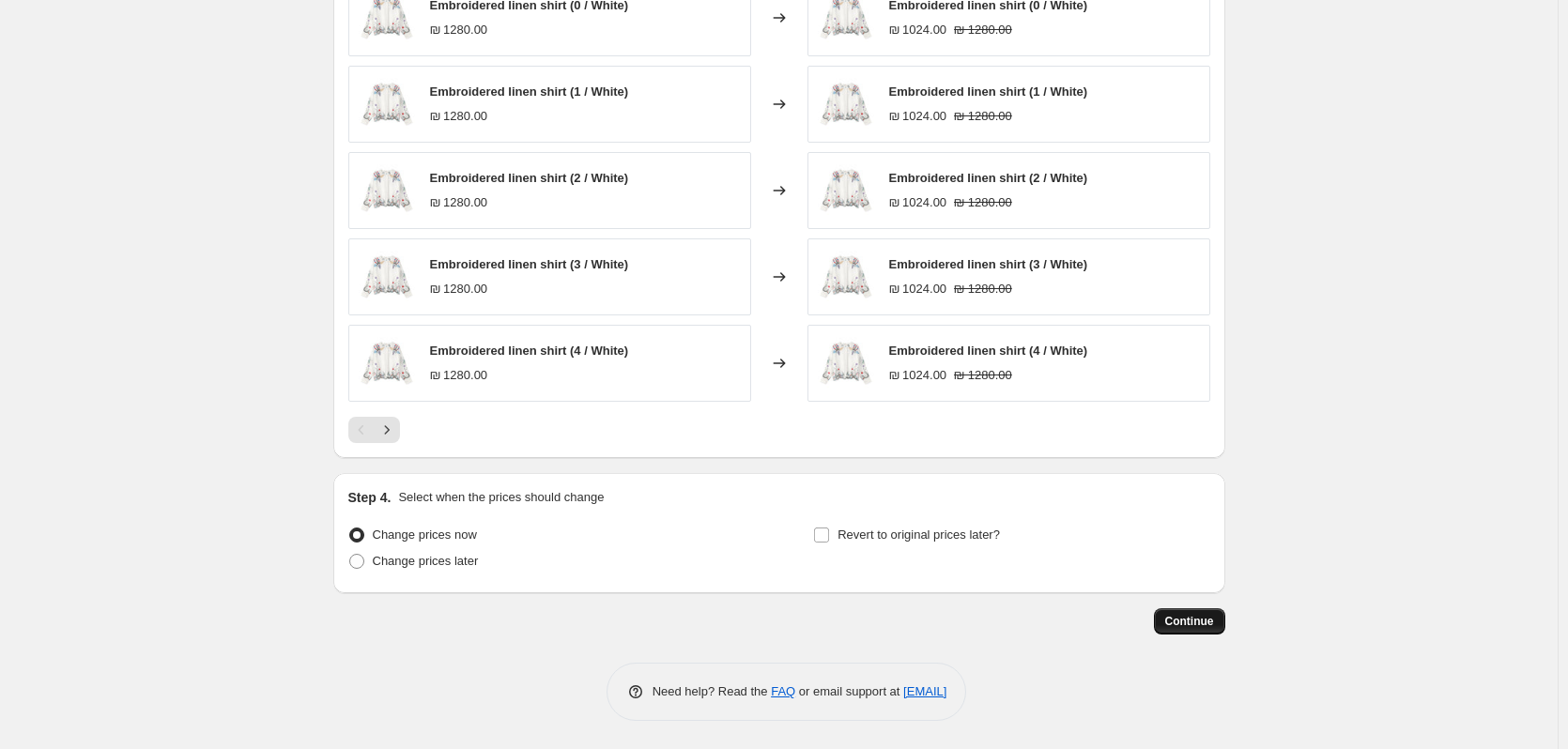 click on "Continue" at bounding box center [1190, 621] 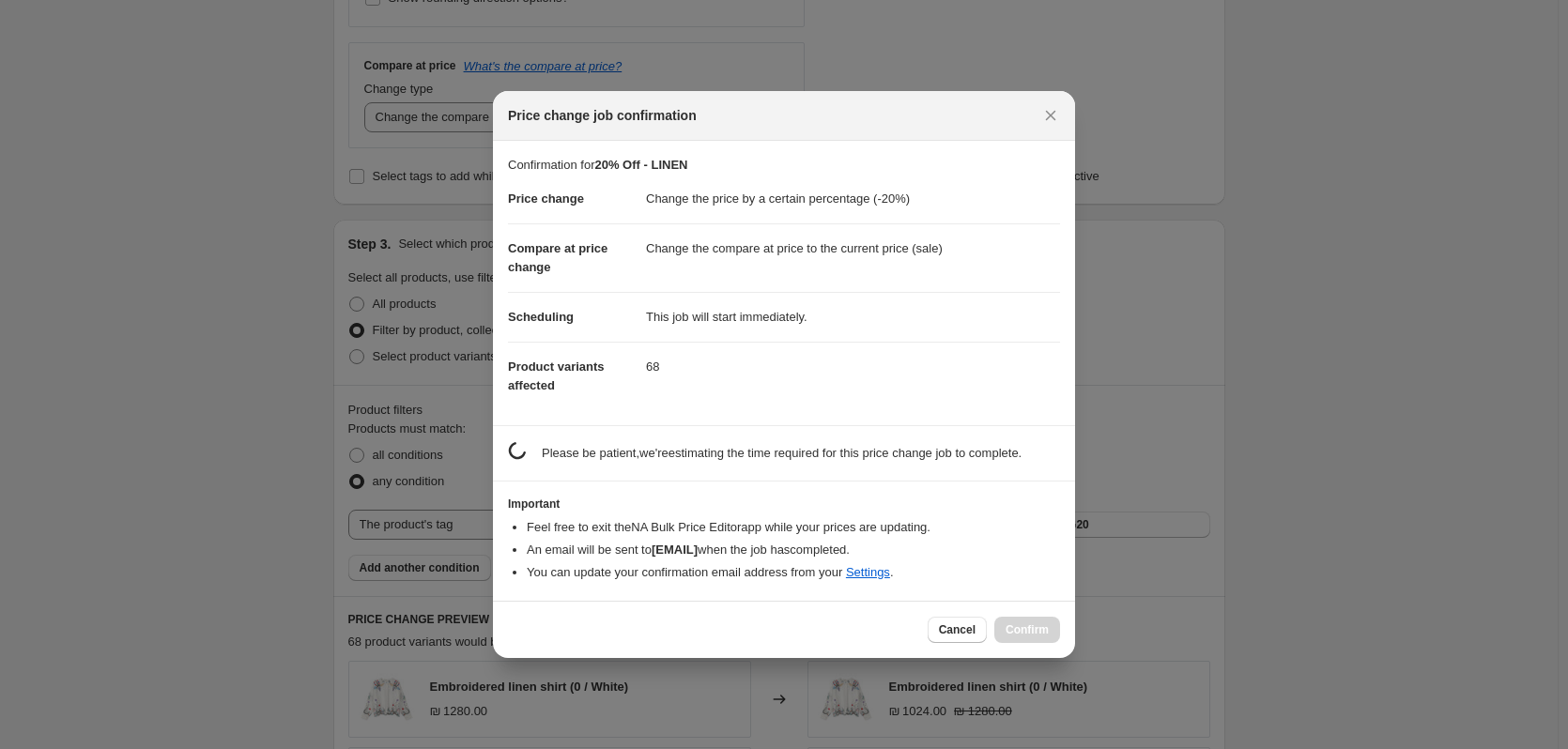 scroll, scrollTop: 0, scrollLeft: 0, axis: both 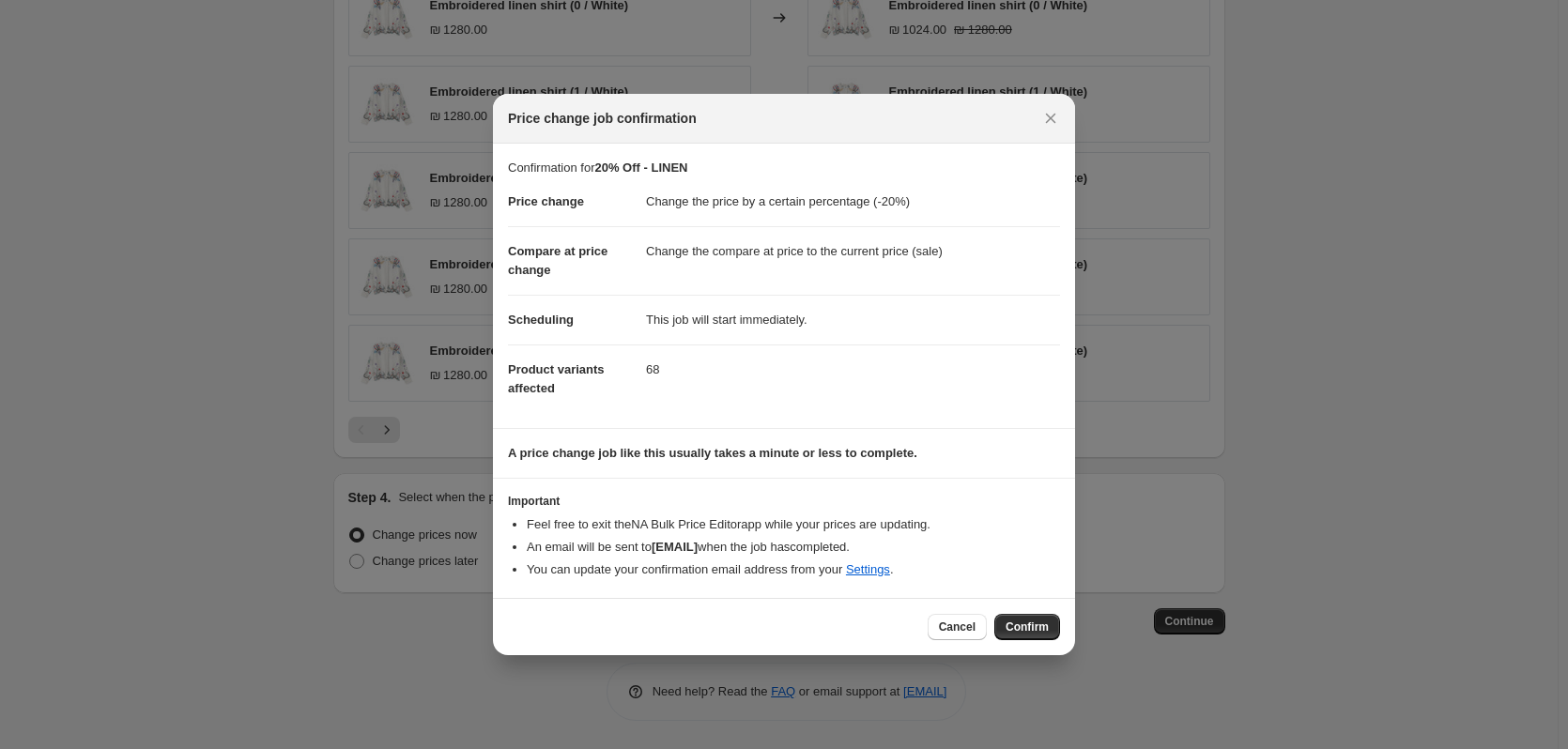 click on "Cancel Confirm" at bounding box center (993, 627) 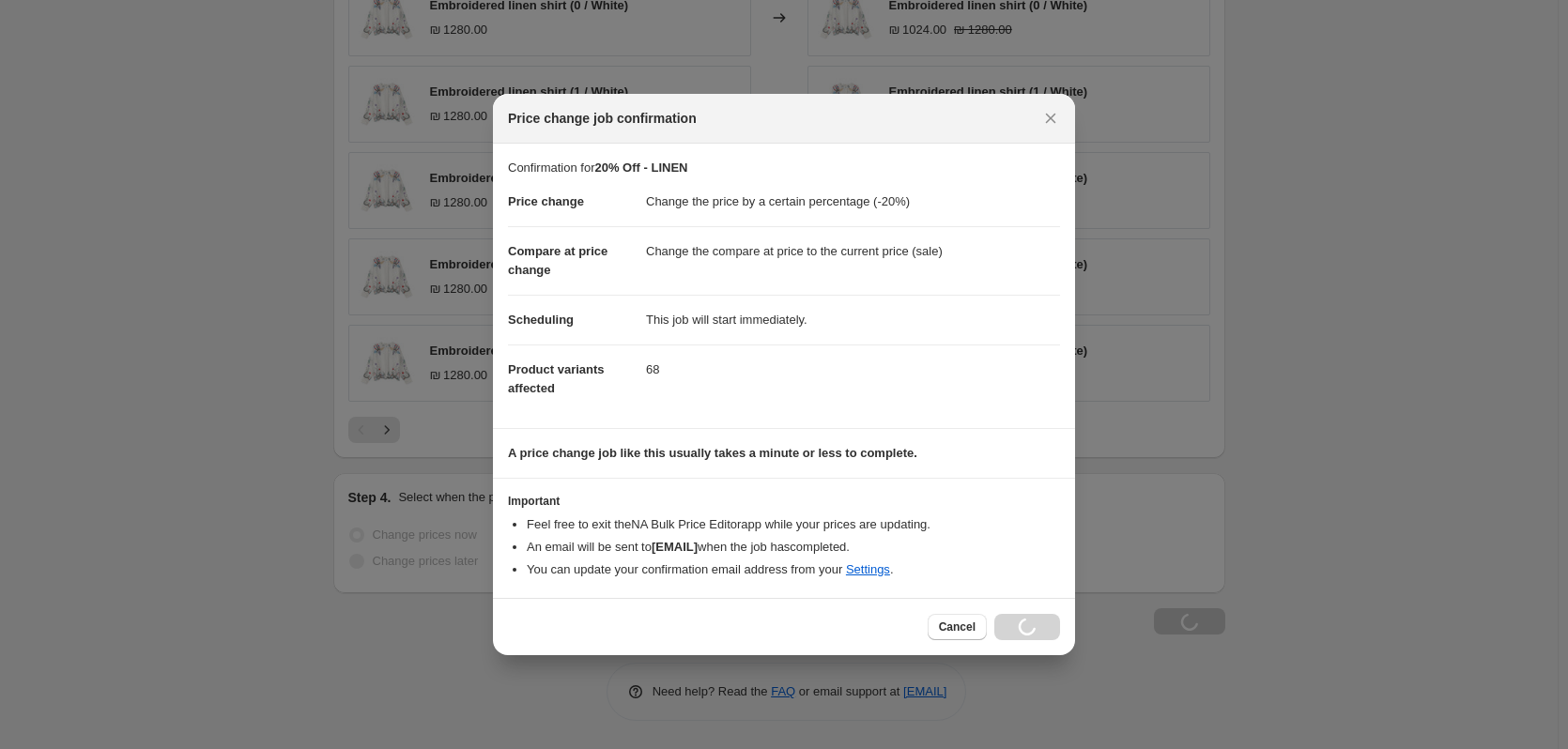 scroll, scrollTop: 1402, scrollLeft: 0, axis: vertical 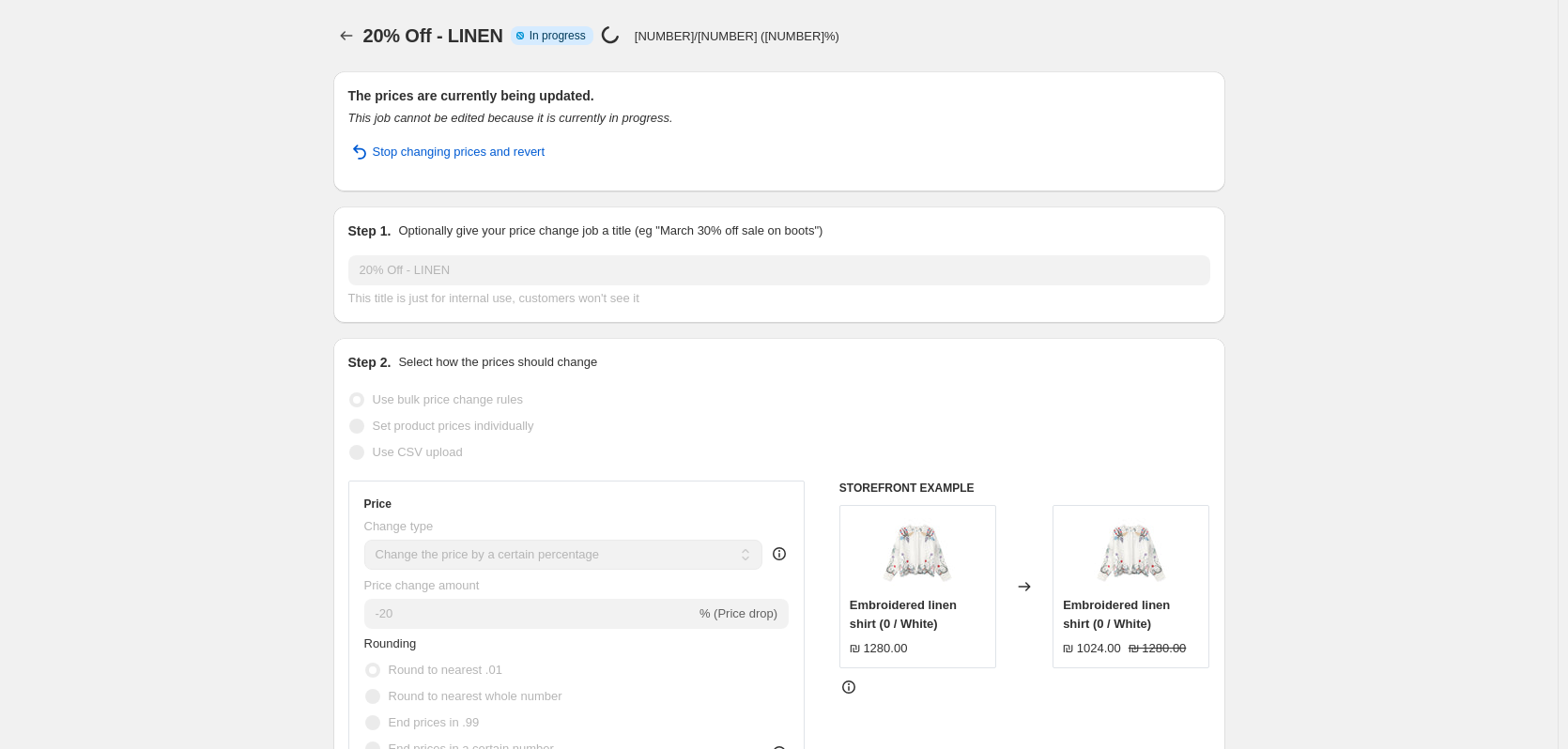 select on "percentage" 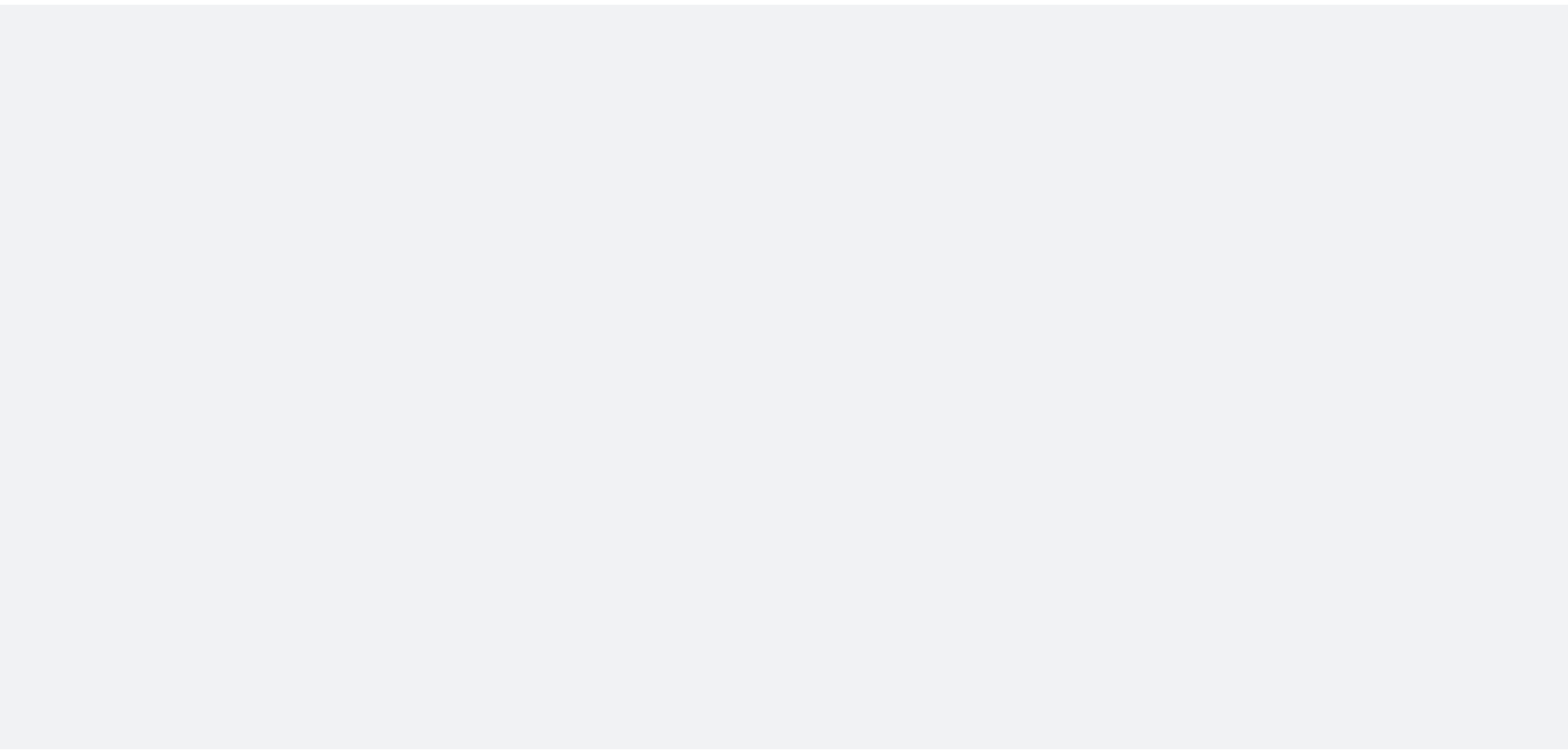 scroll, scrollTop: 0, scrollLeft: 0, axis: both 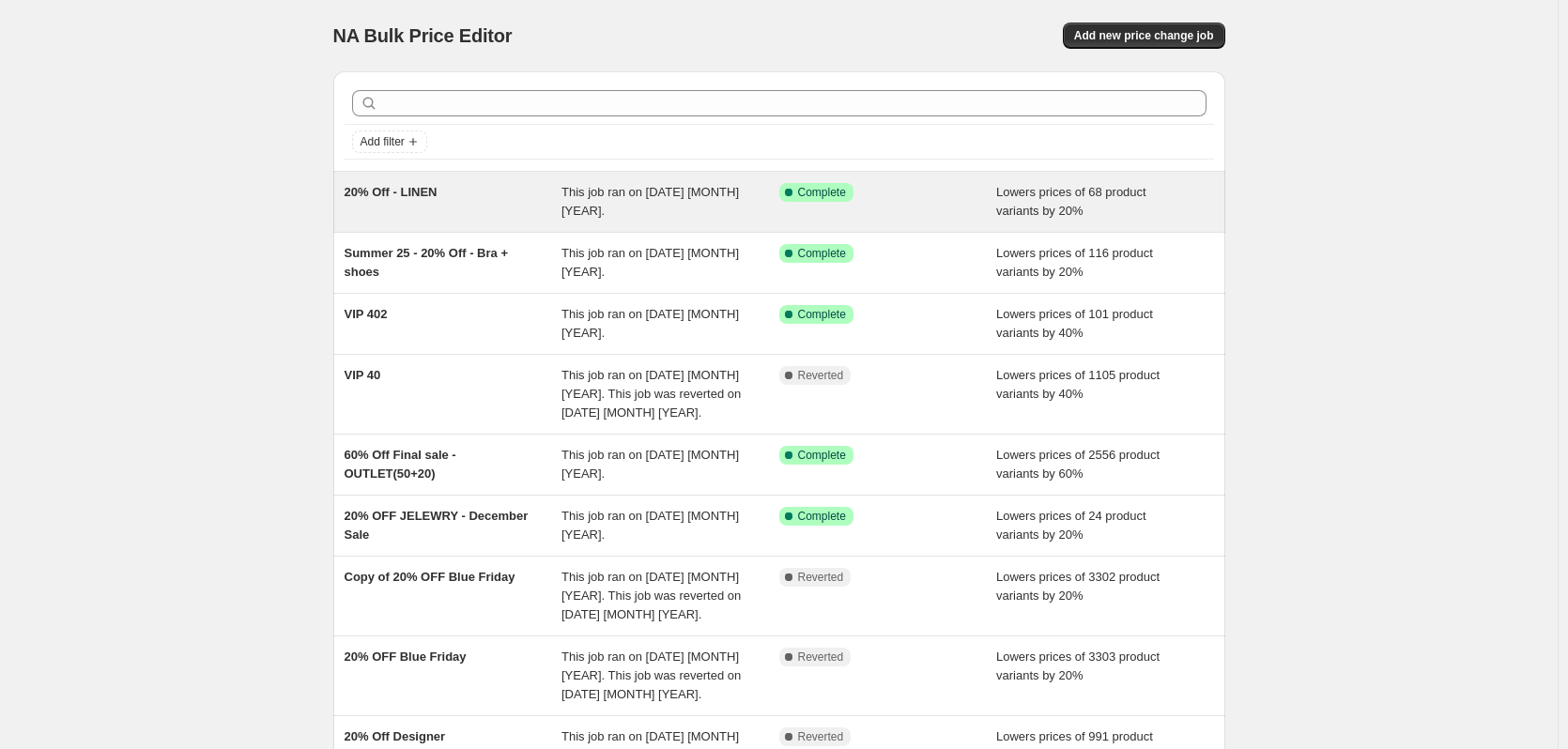 click on "20% Off - LINEN" at bounding box center [453, 202] 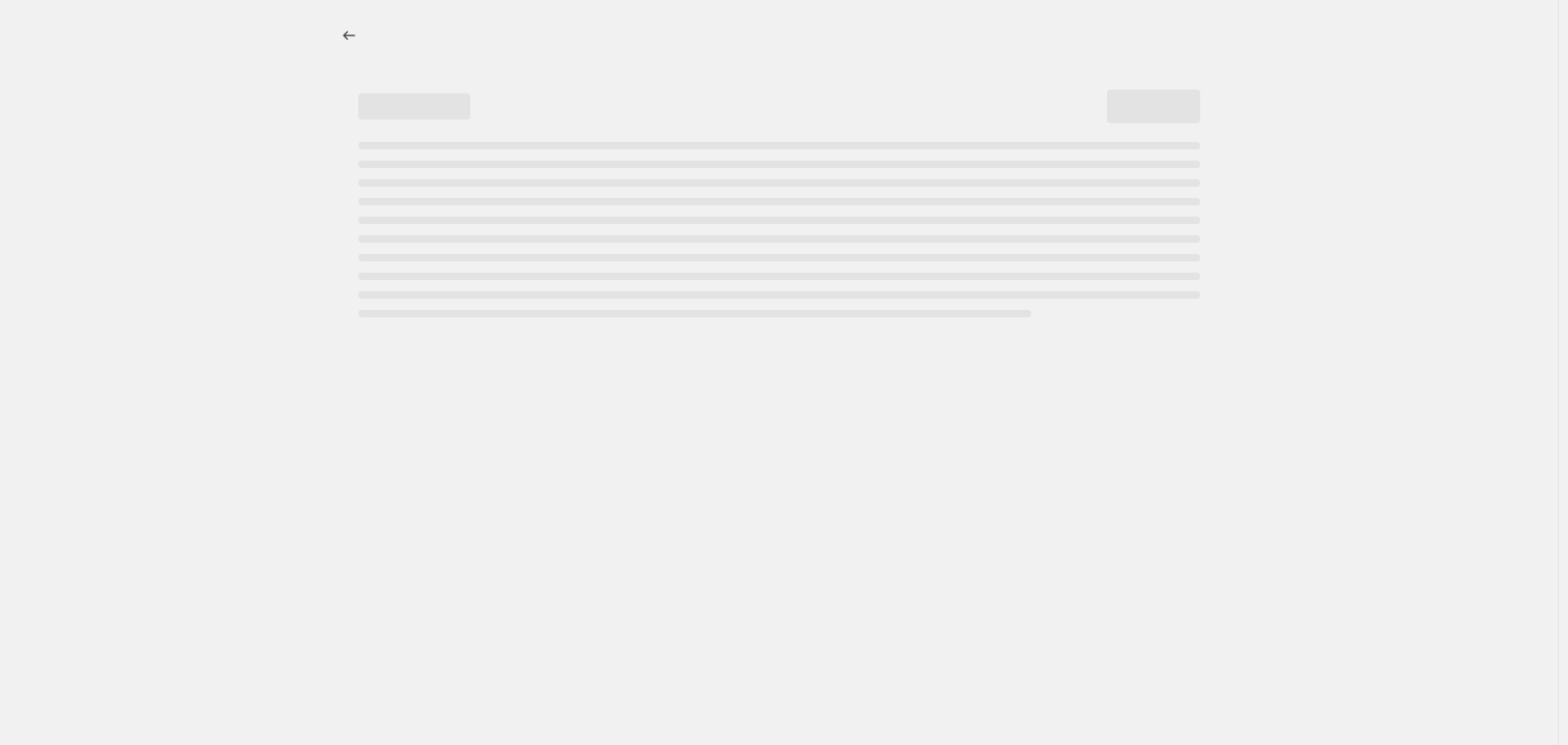 select on "percentage" 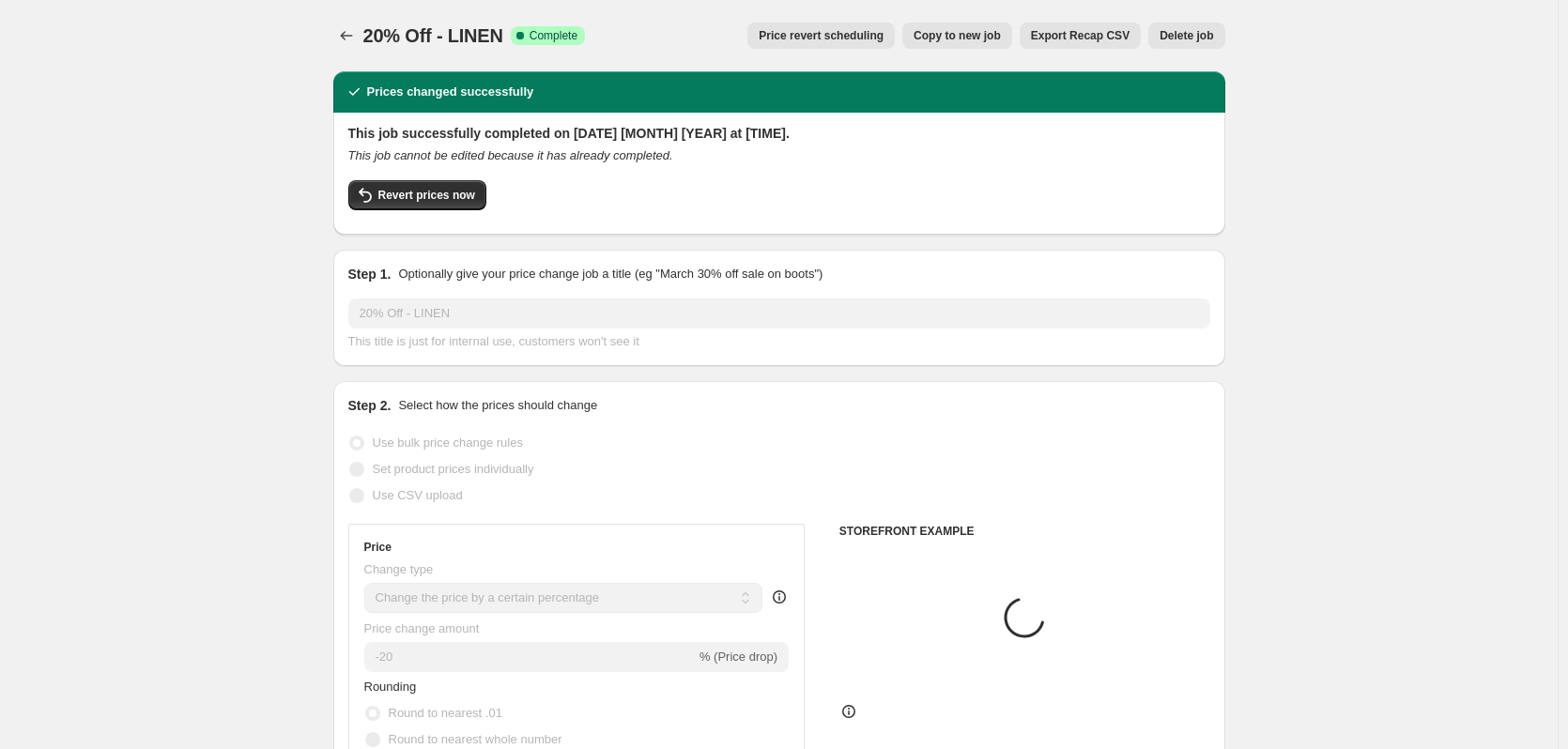 select on "tag" 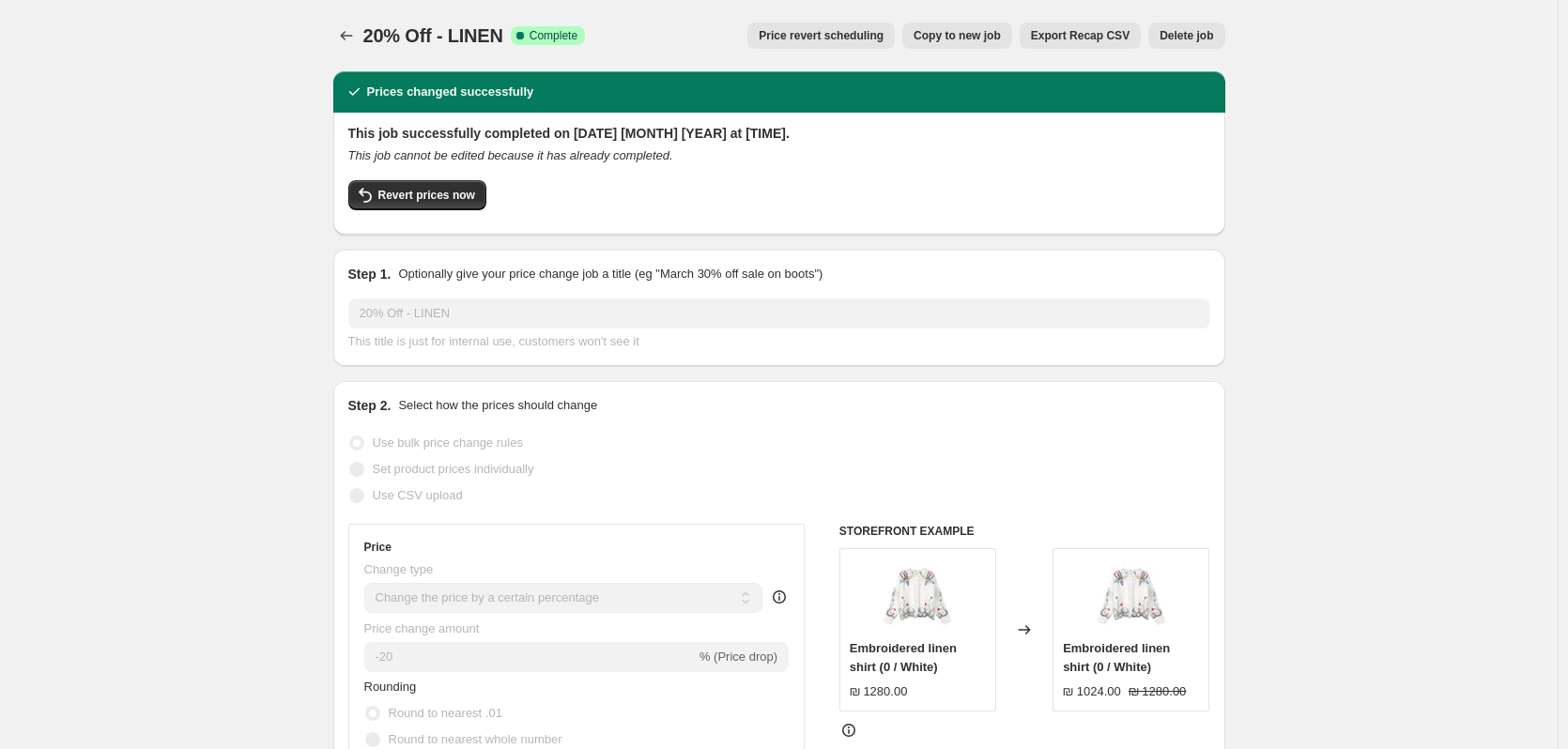 click on "Copy to new job" at bounding box center (957, 36) 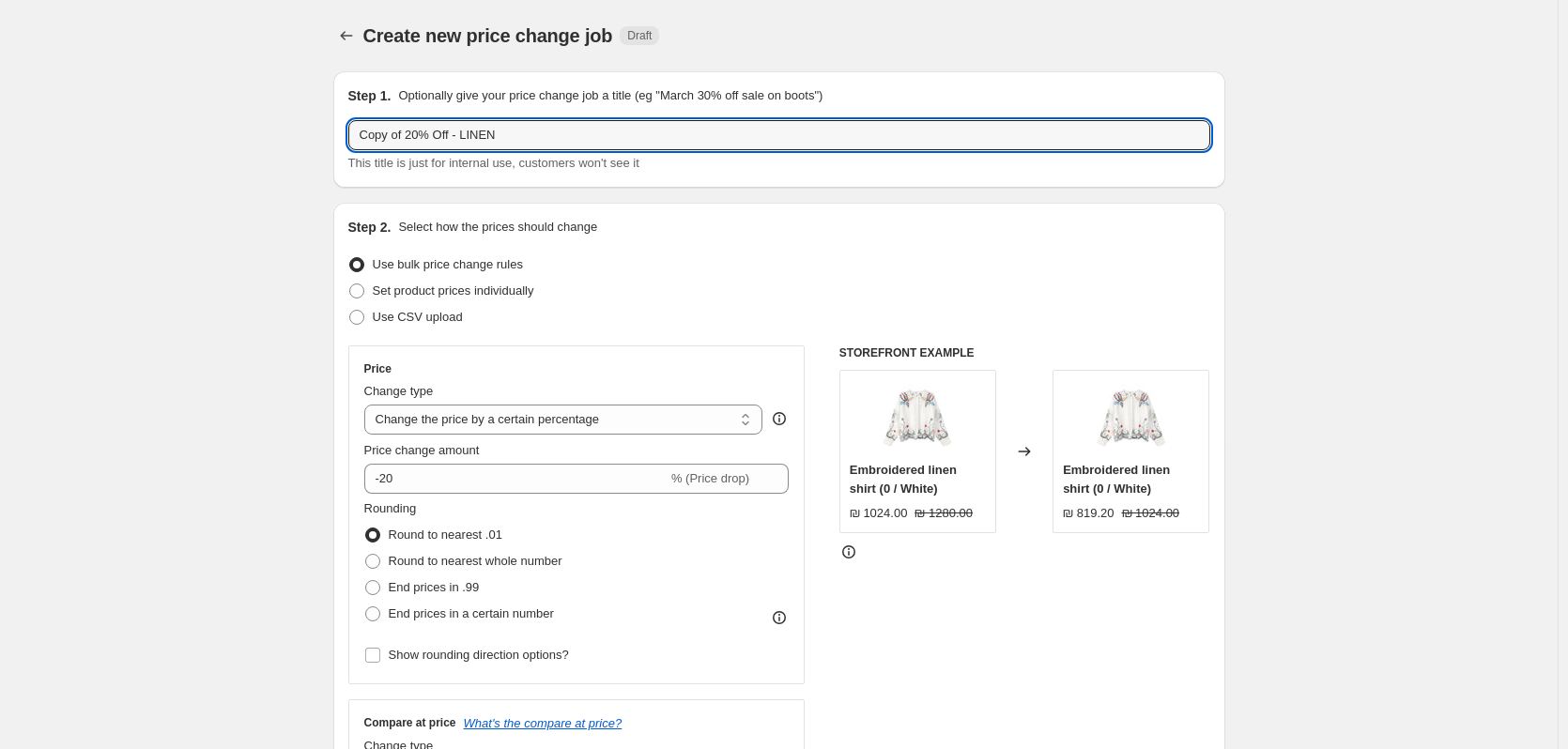 drag, startPoint x: 420, startPoint y: 137, endPoint x: 297, endPoint y: 157, distance: 124.61541 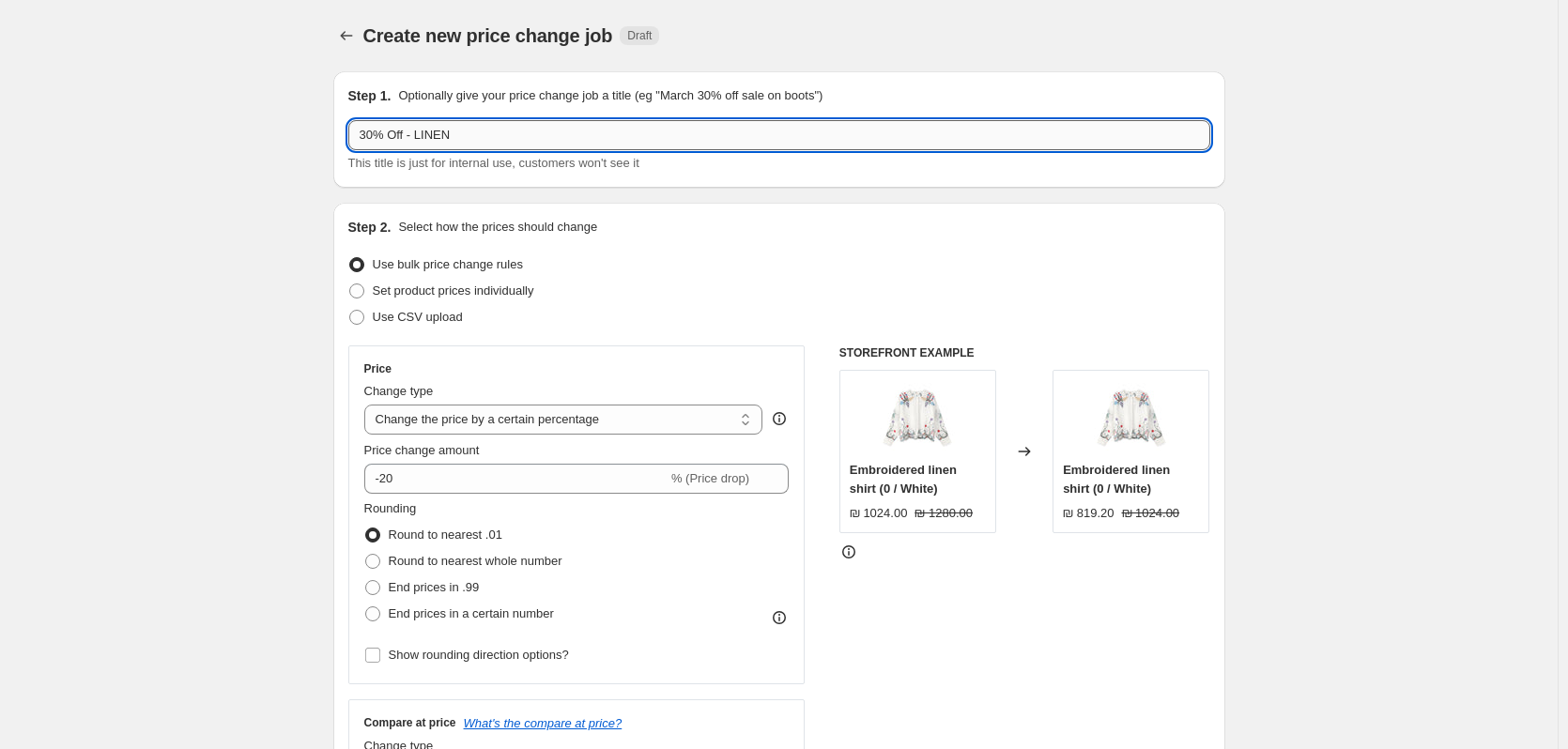 drag, startPoint x: 423, startPoint y: 133, endPoint x: 547, endPoint y: 147, distance: 124.78782 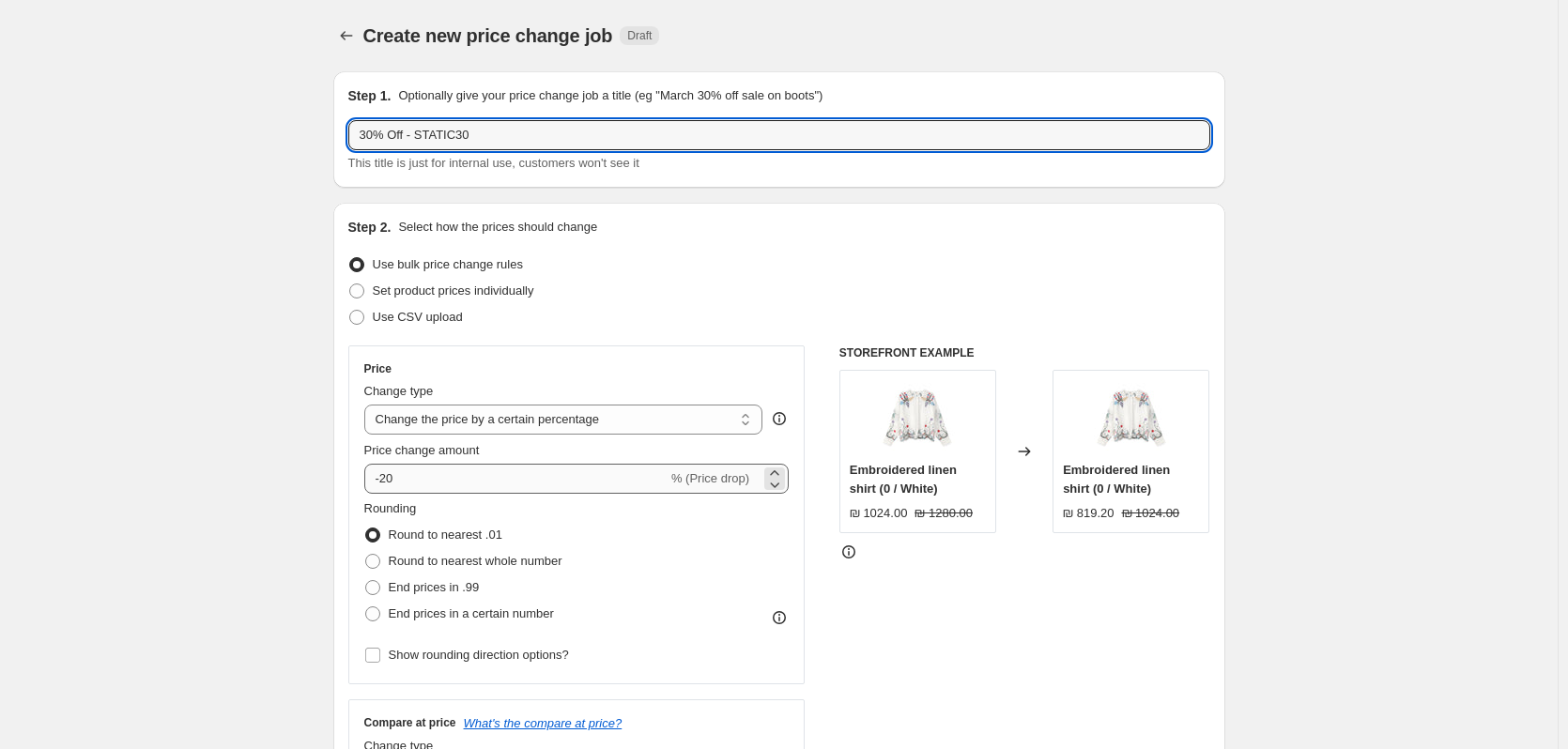 type on "30% Off - STATIC30" 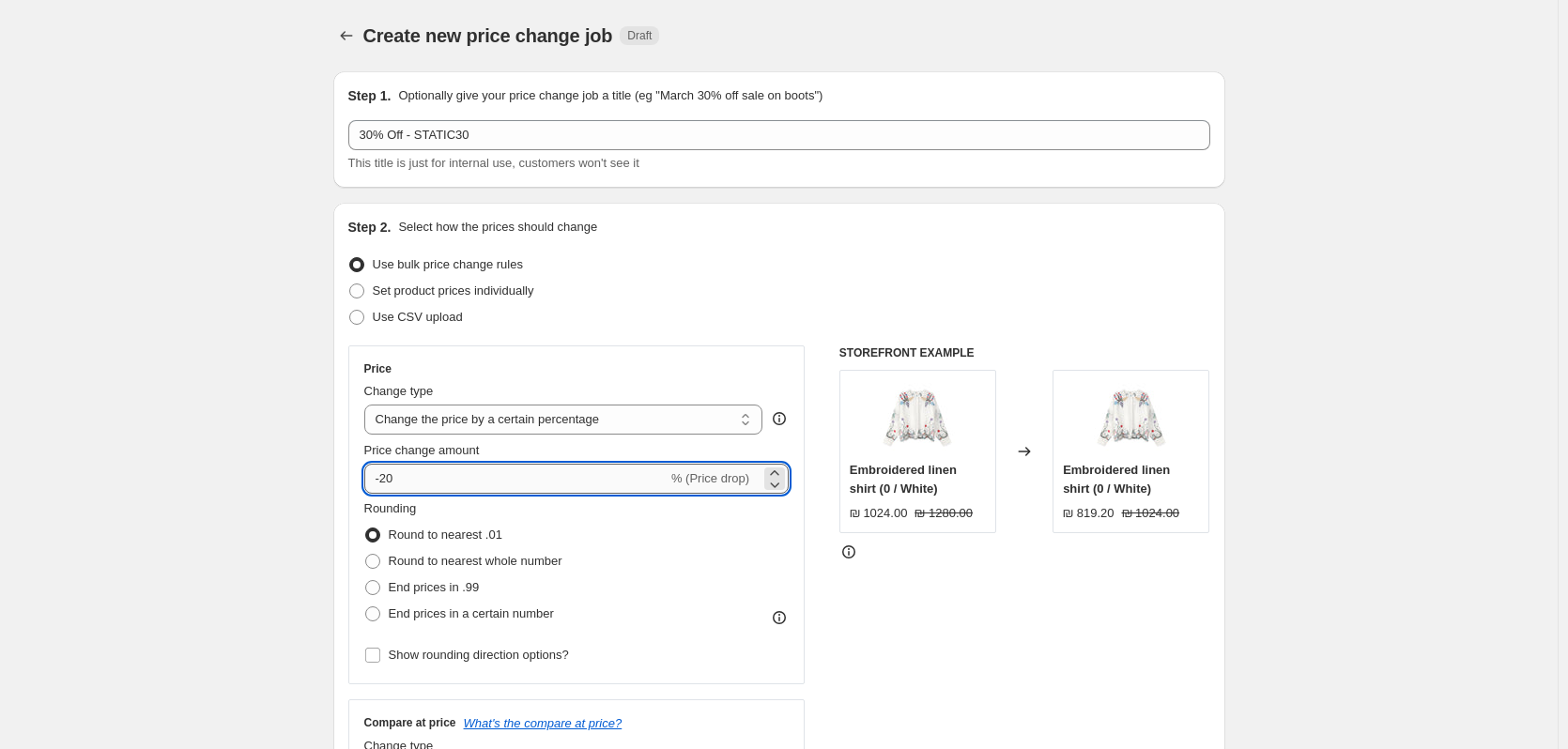 click on "-20" at bounding box center [515, 479] 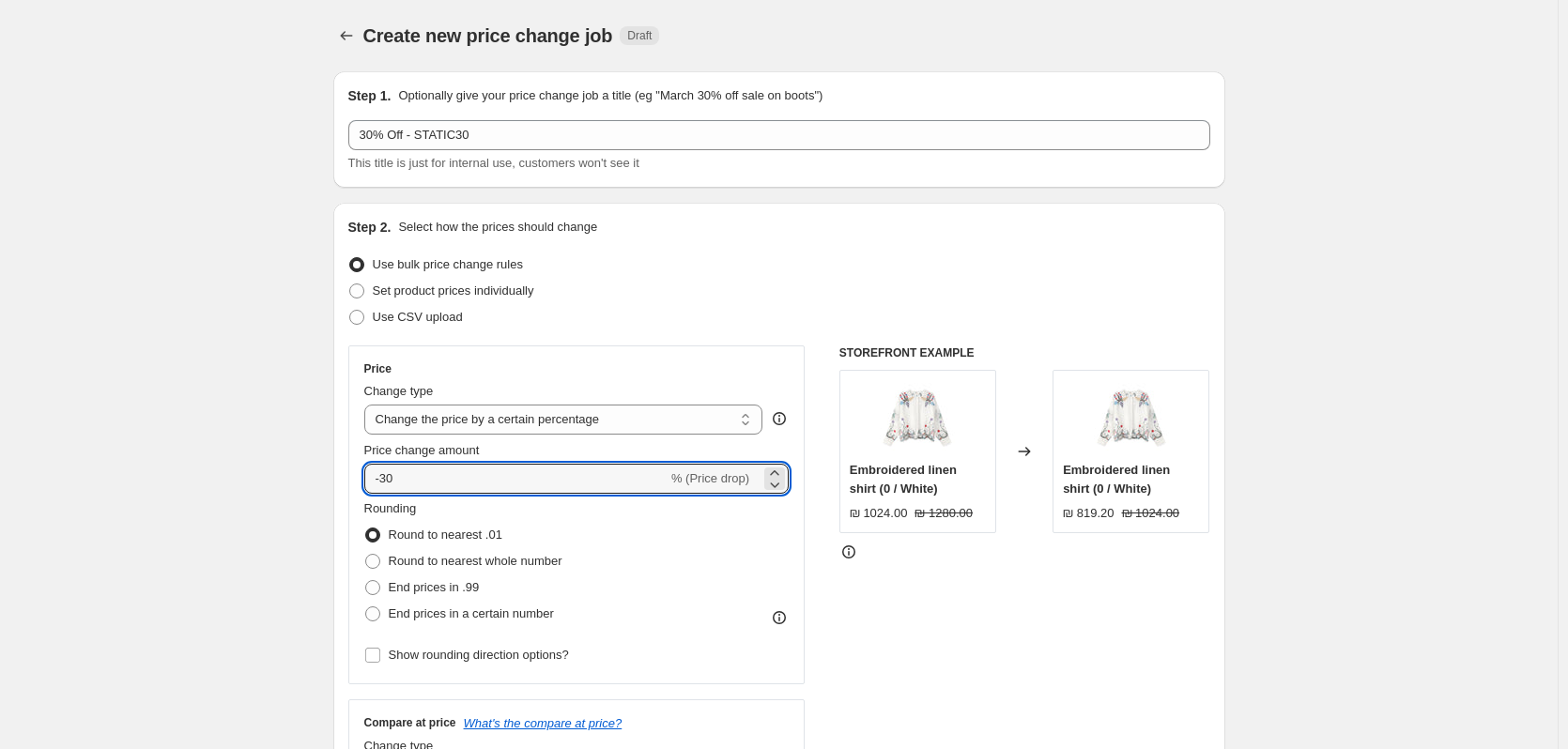 type on "-30" 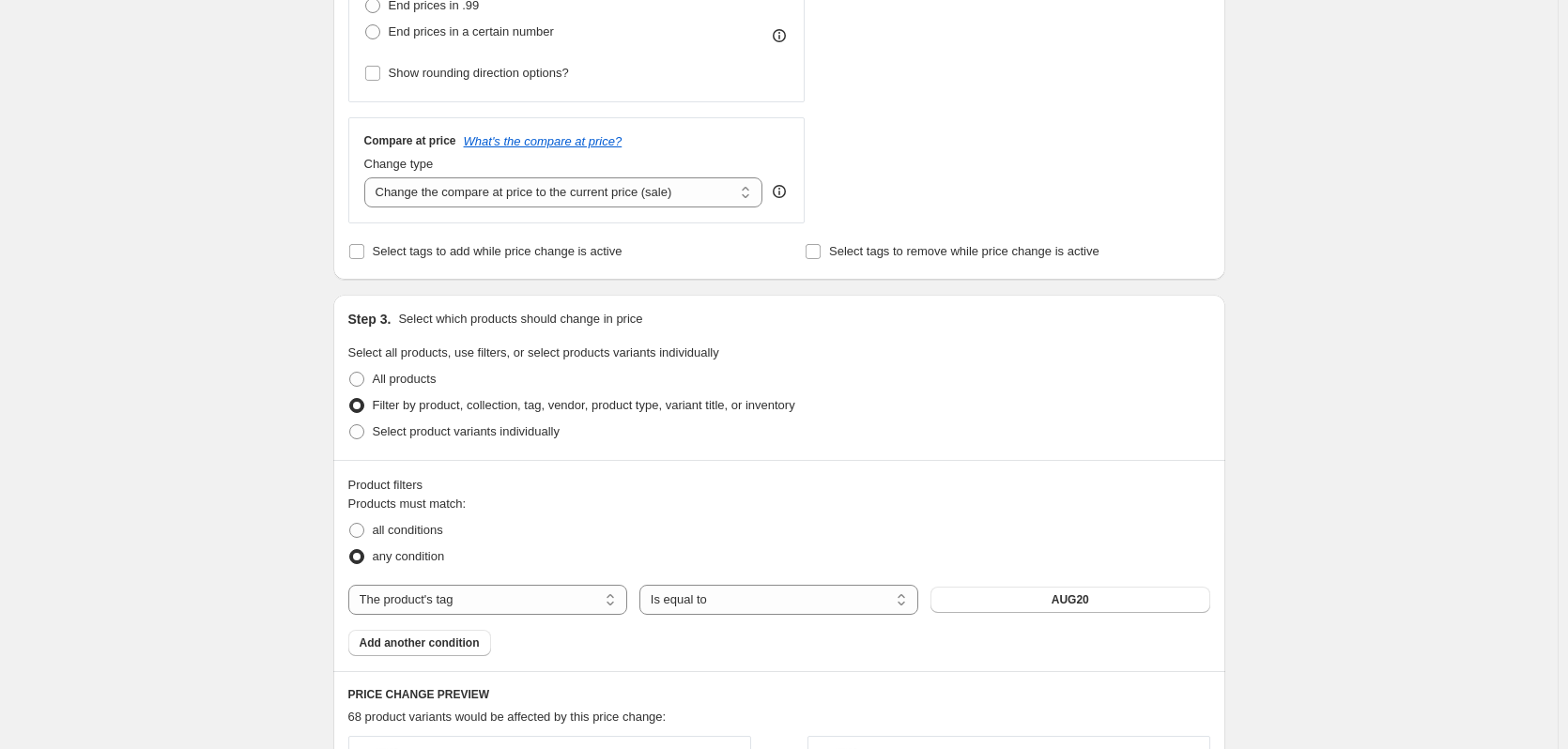 scroll, scrollTop: 751, scrollLeft: 0, axis: vertical 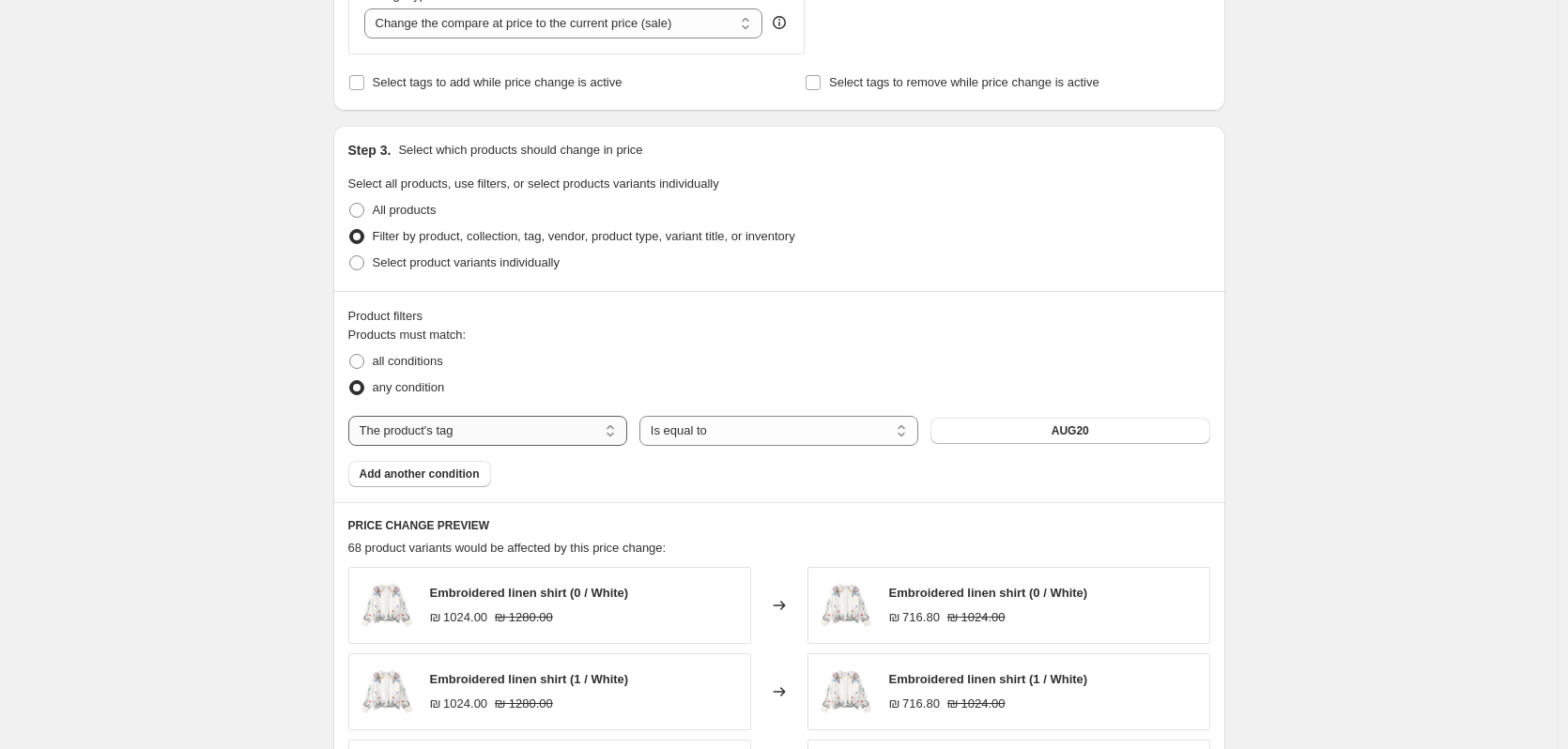 drag, startPoint x: 386, startPoint y: 415, endPoint x: 398, endPoint y: 426, distance: 16.278821 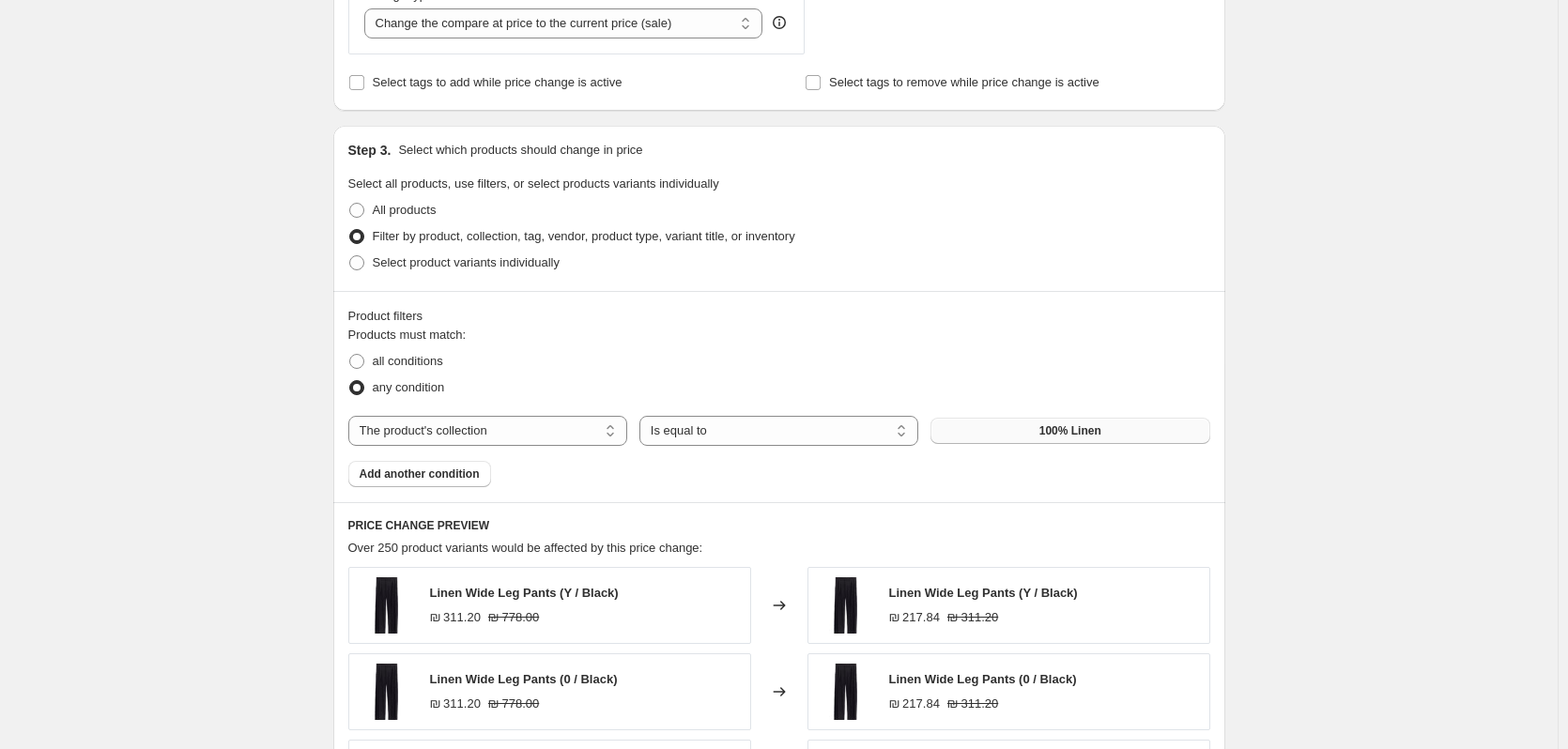click on "100% Linen" at bounding box center (1069, 431) 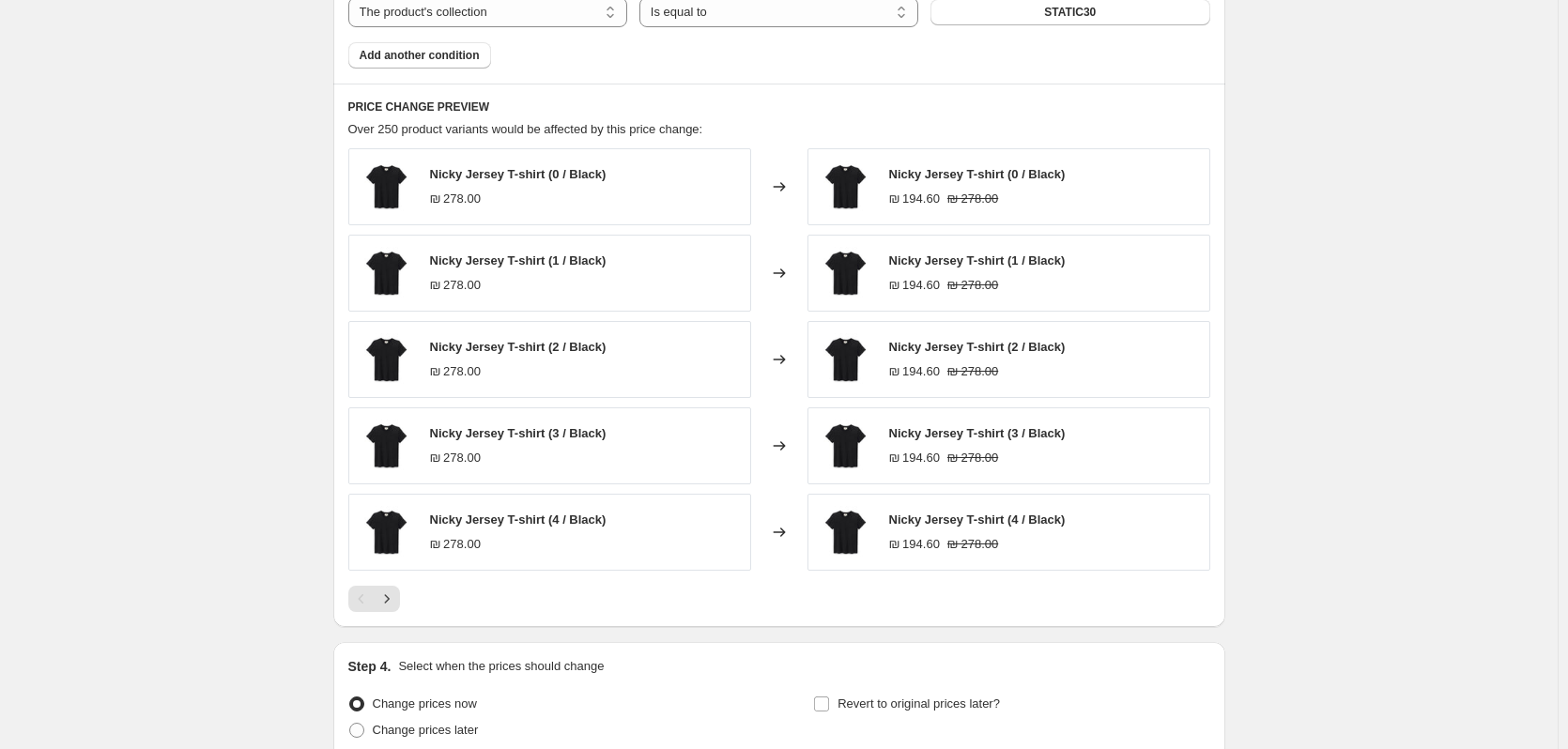 scroll, scrollTop: 1338, scrollLeft: 0, axis: vertical 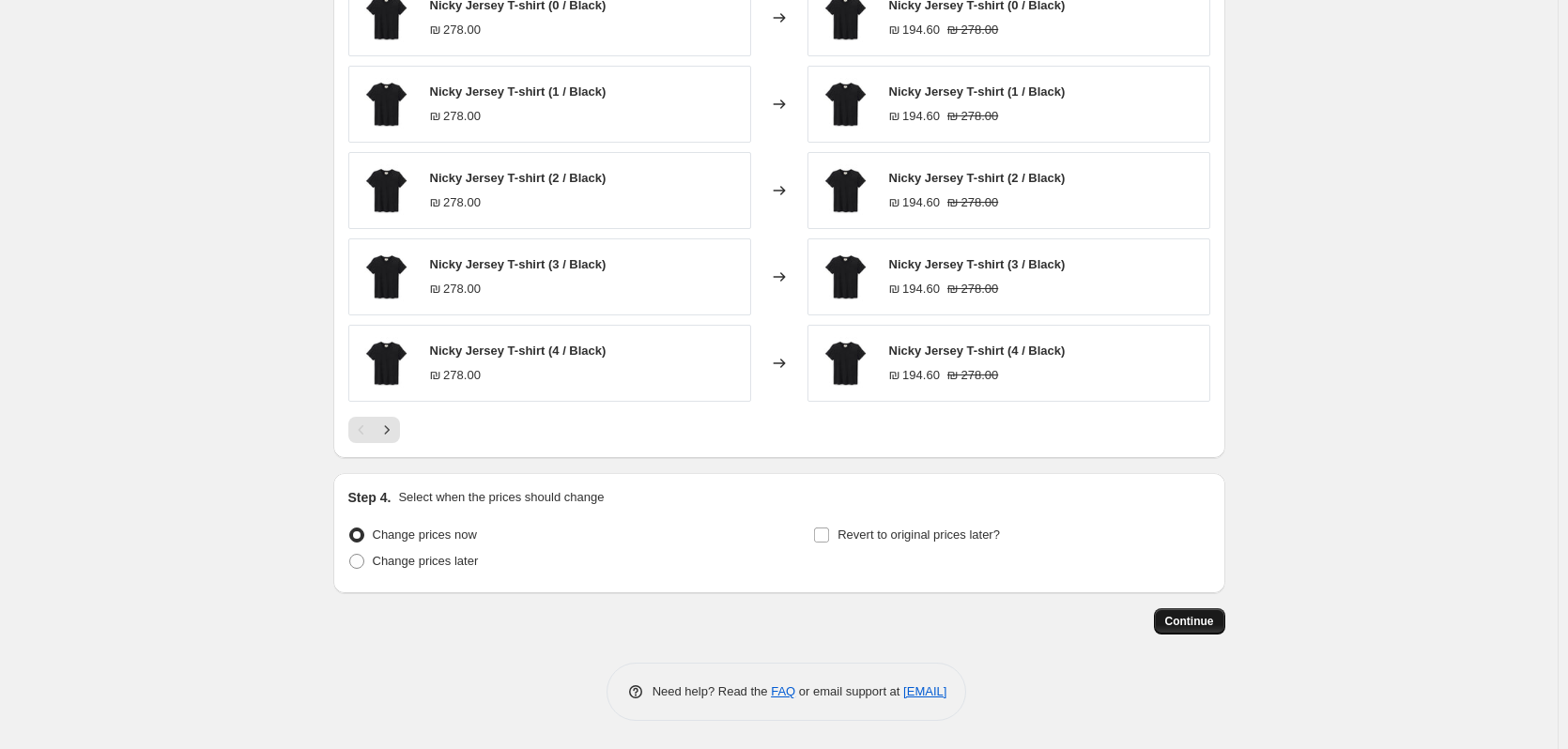 click on "Continue" at bounding box center (1190, 621) 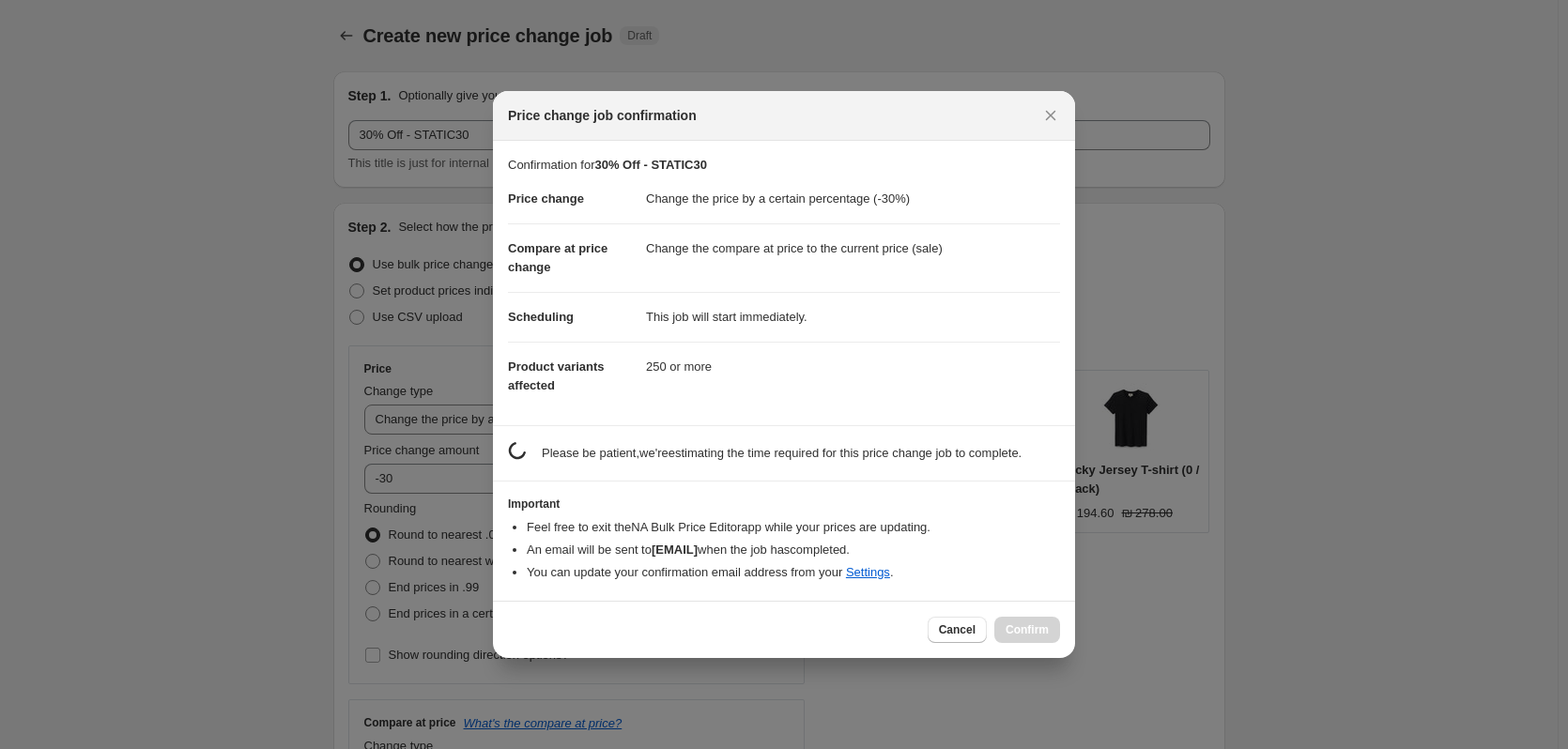 scroll, scrollTop: 0, scrollLeft: 0, axis: both 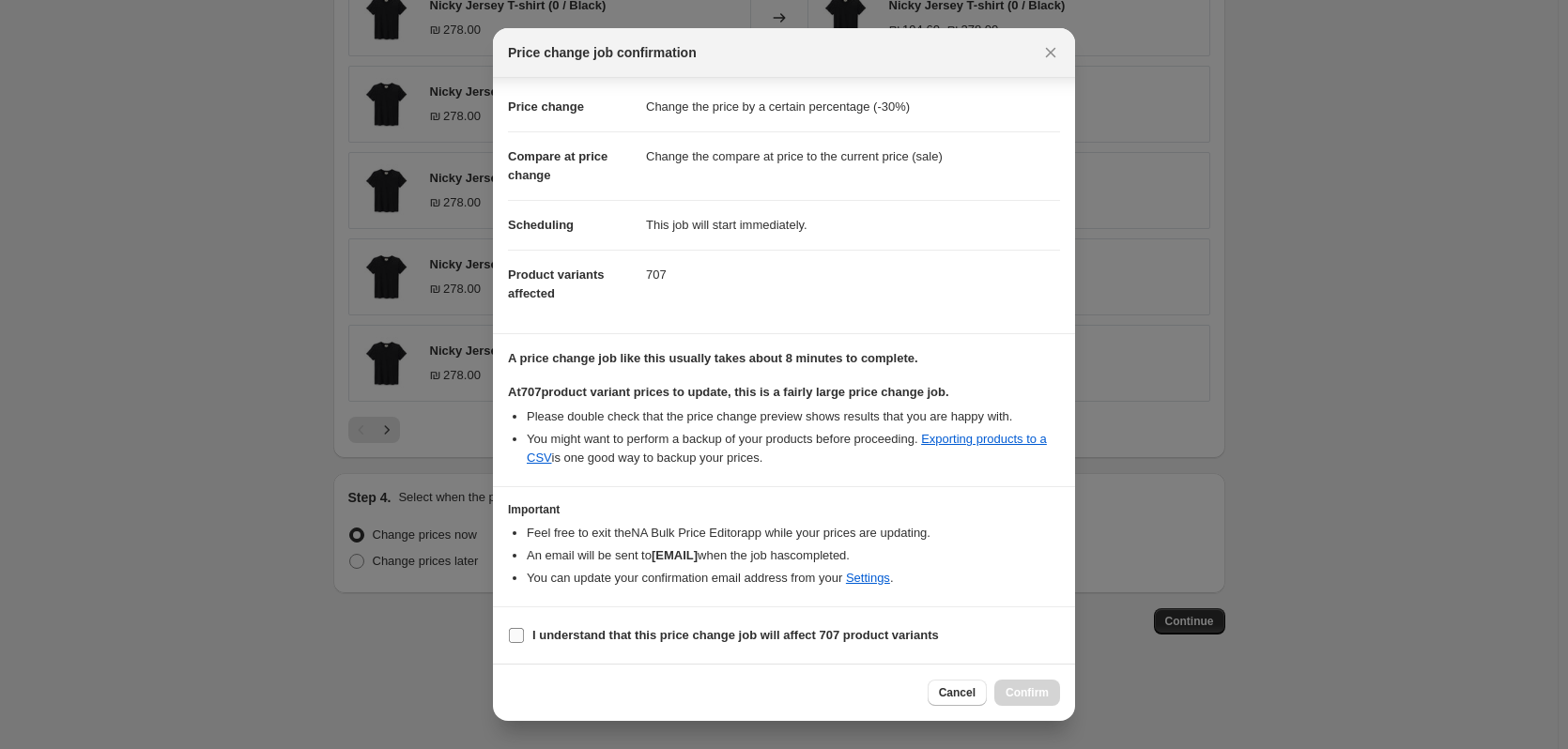 click on "I understand that this price change job will affect 707 product variants" at bounding box center (735, 634) 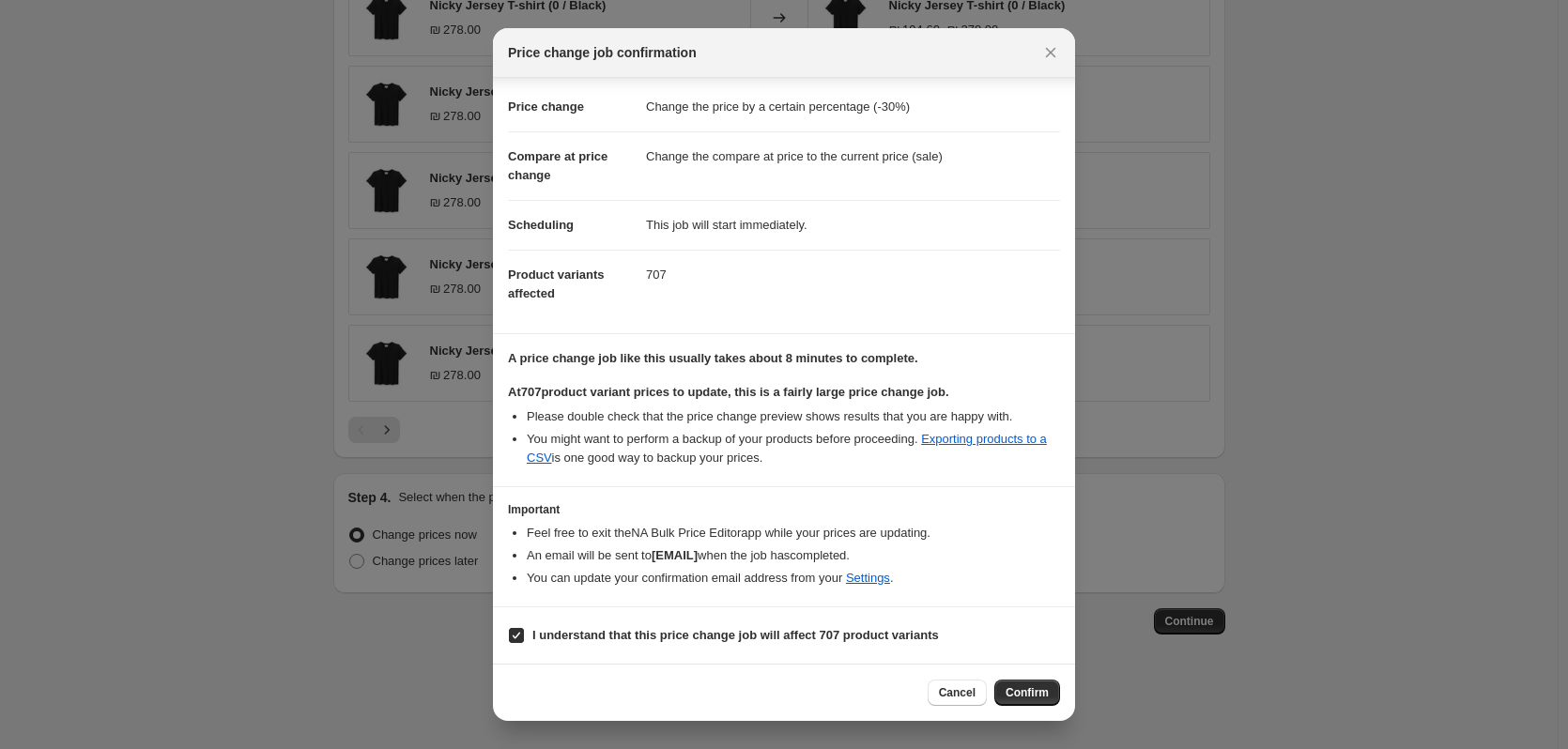 click on "Confirm" at bounding box center (1027, 693) 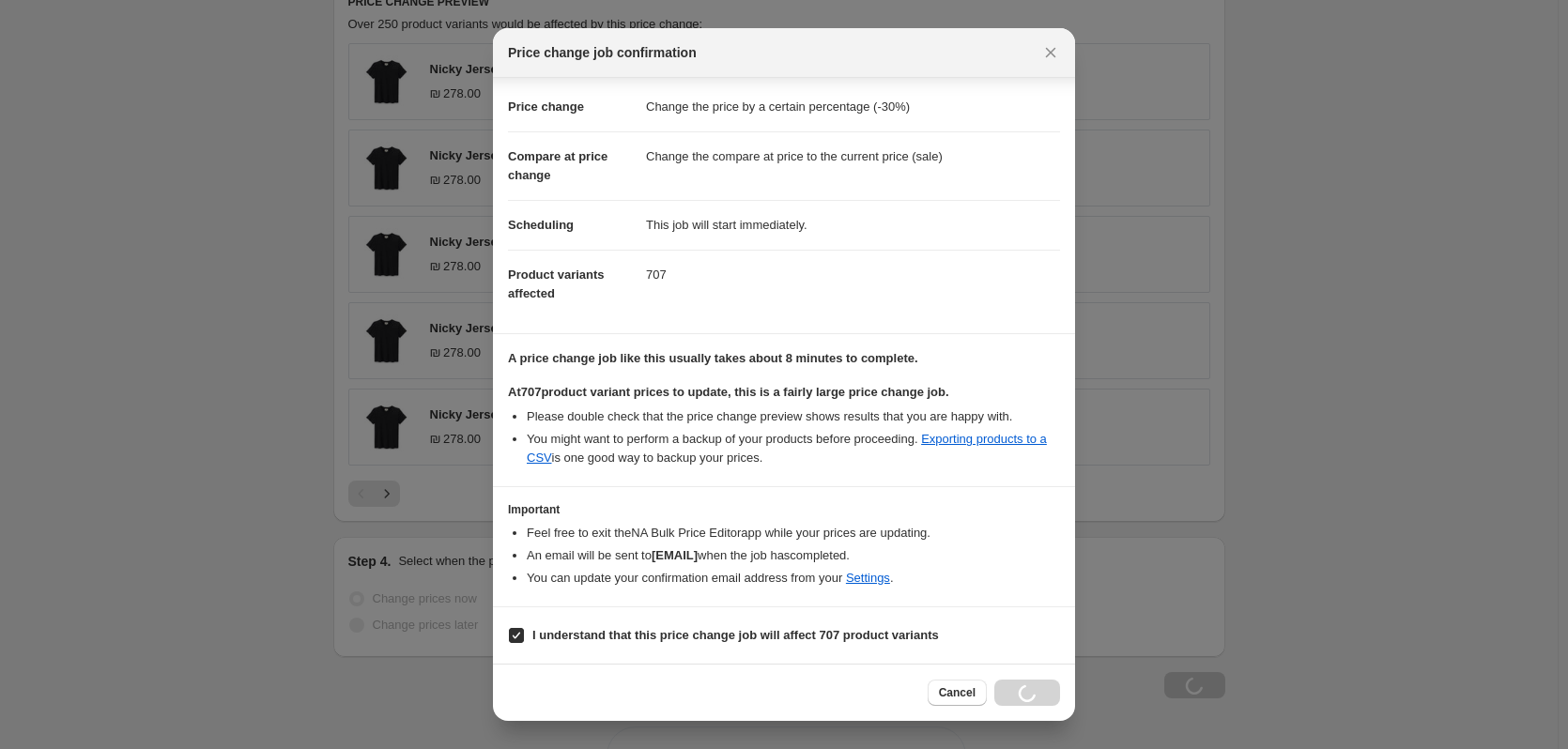 scroll, scrollTop: 1402, scrollLeft: 0, axis: vertical 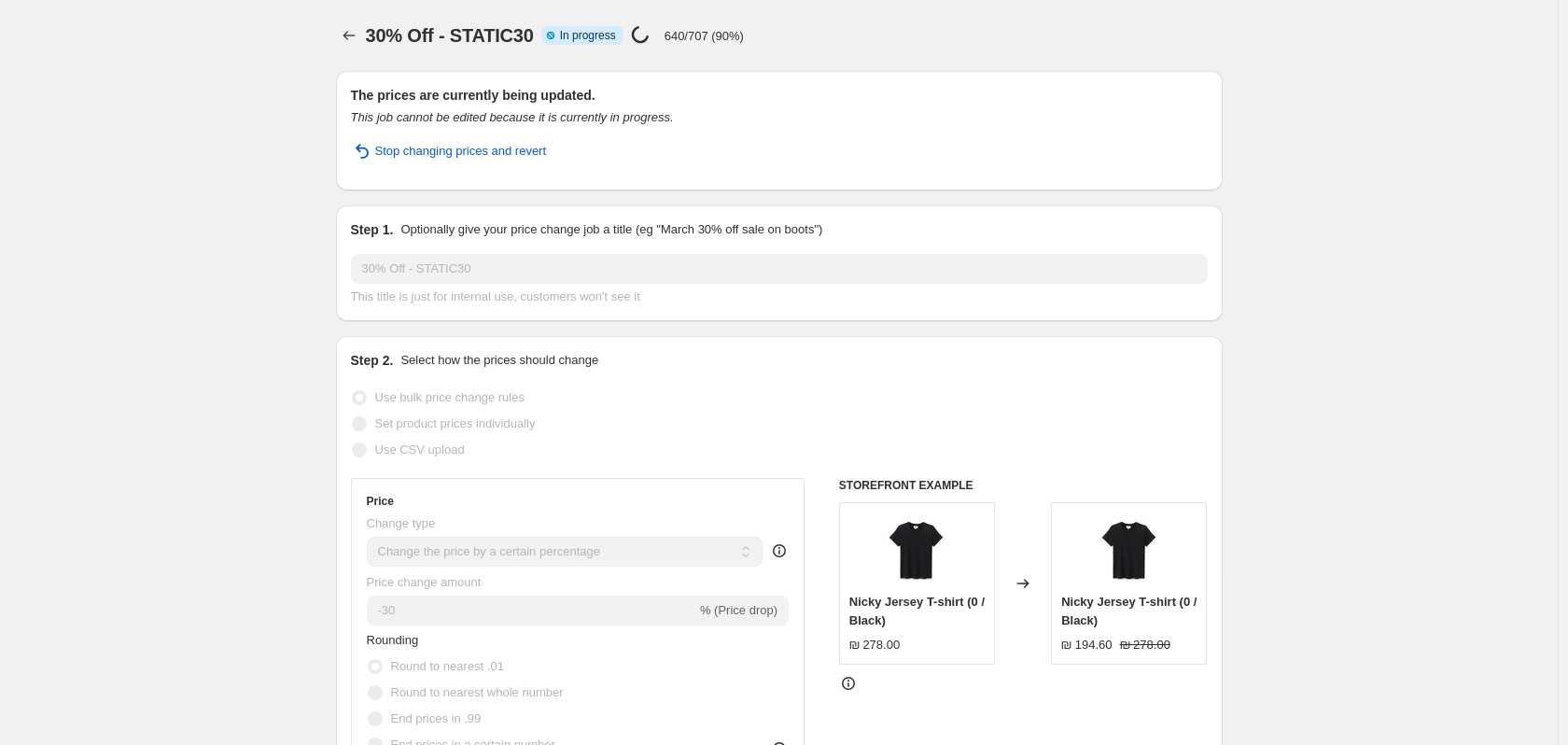 select on "percentage" 